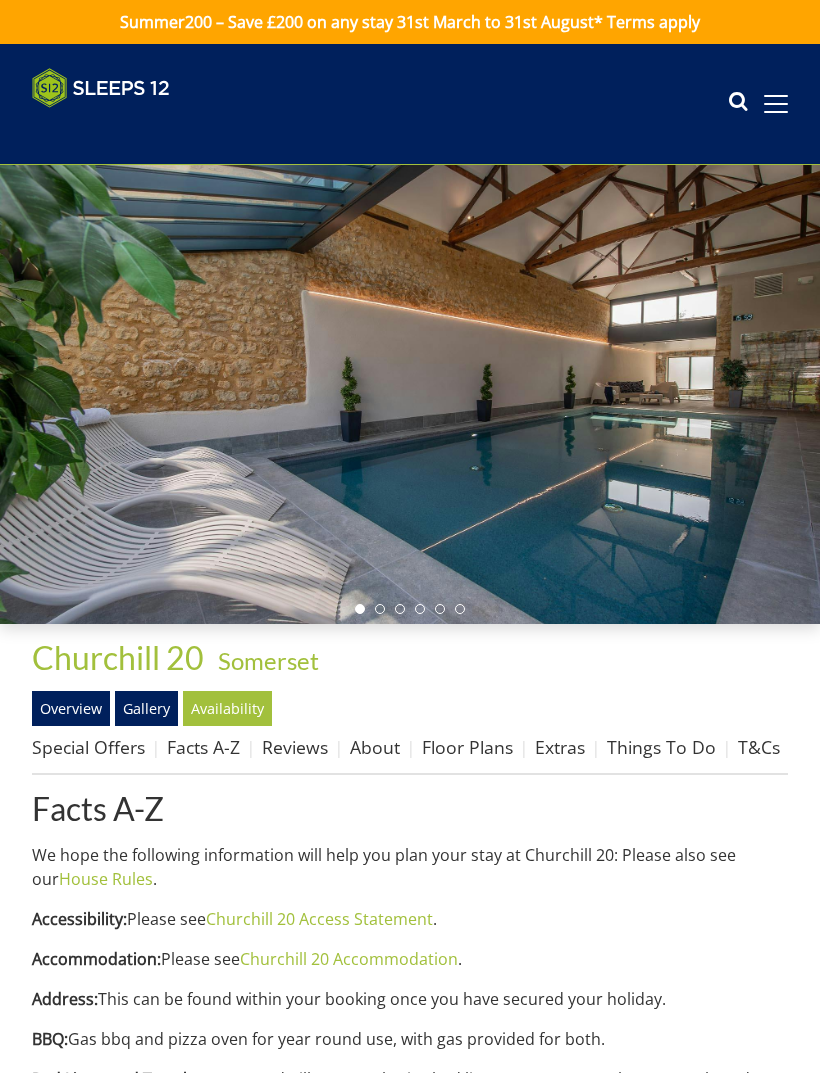 scroll, scrollTop: 0, scrollLeft: 0, axis: both 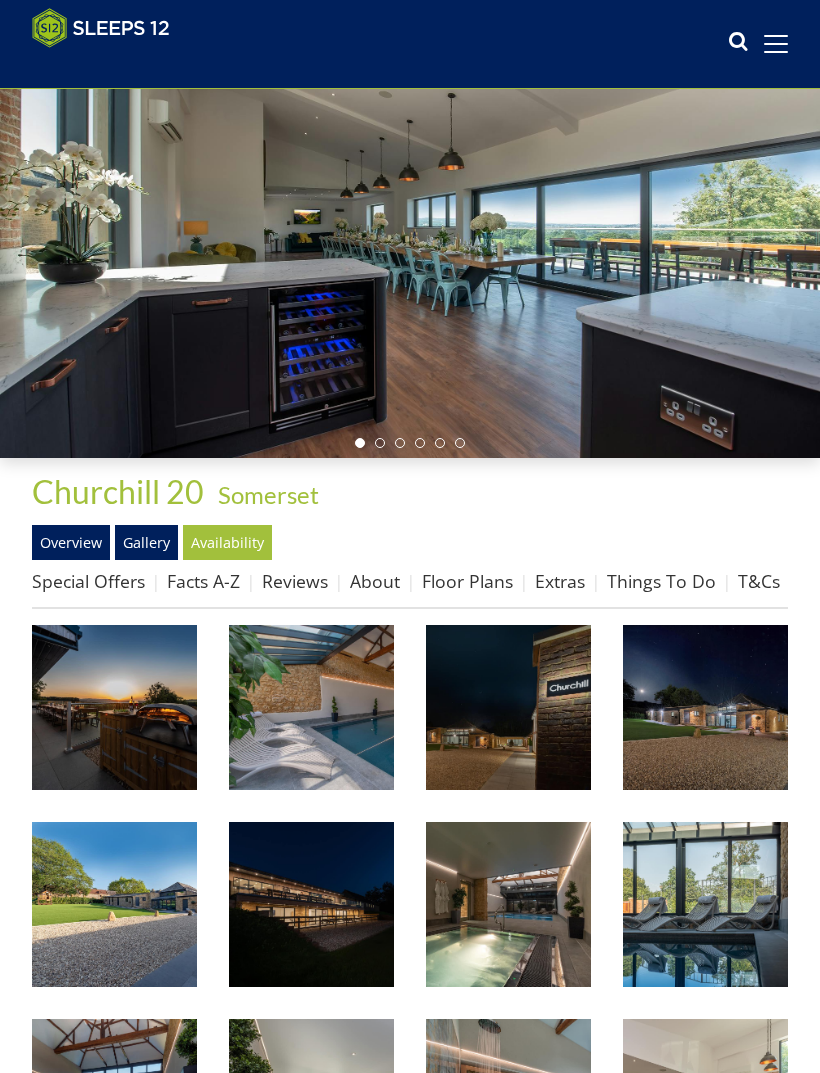 click on "Floor Plans" at bounding box center [467, 581] 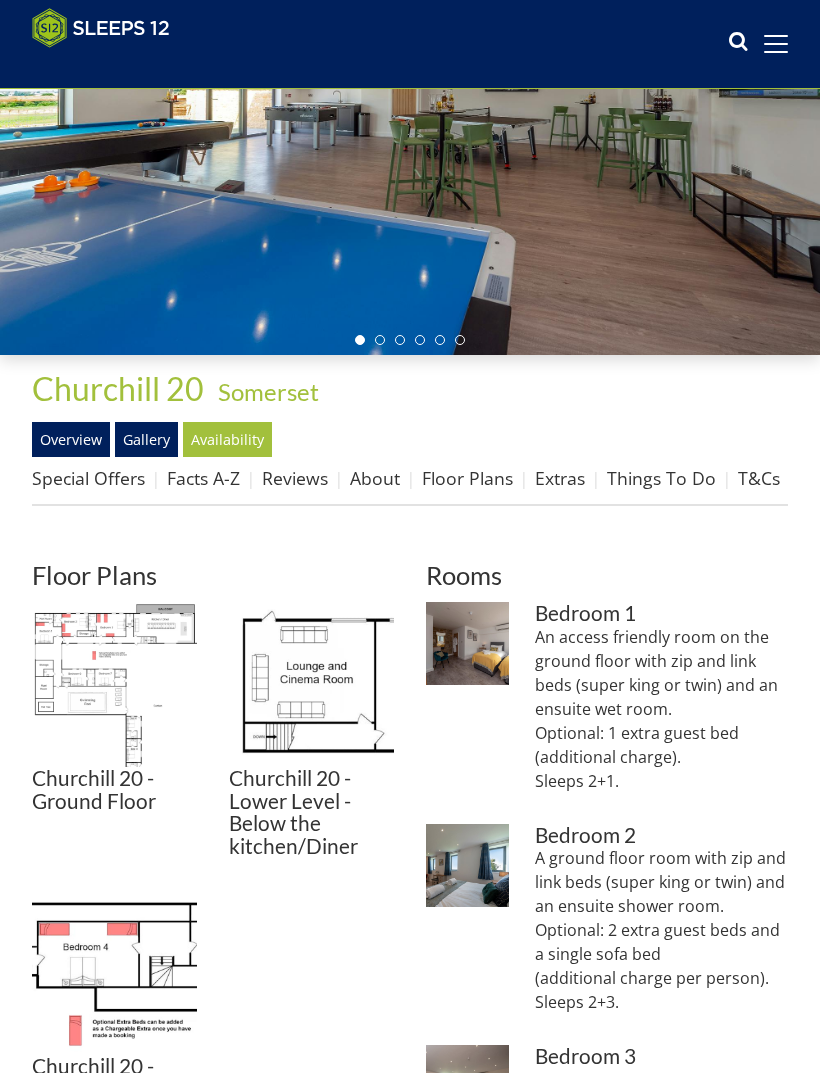 scroll, scrollTop: 307, scrollLeft: 0, axis: vertical 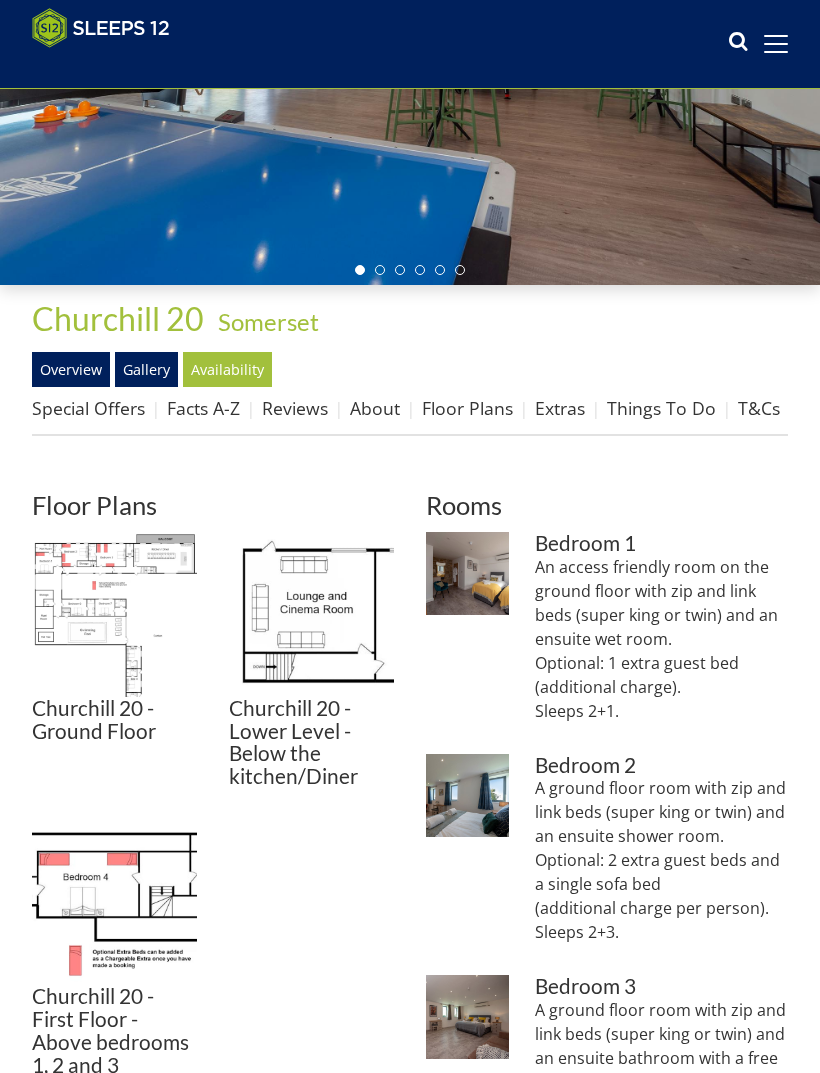 click at bounding box center [114, 614] 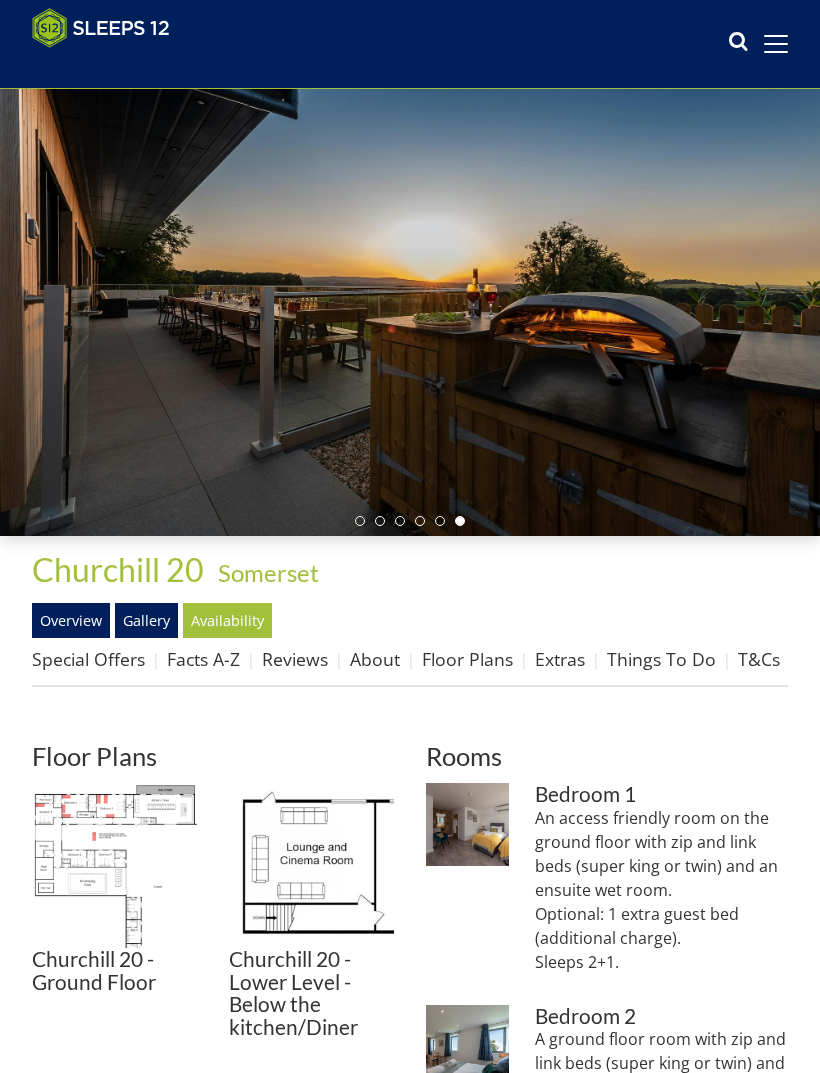 scroll, scrollTop: 0, scrollLeft: 0, axis: both 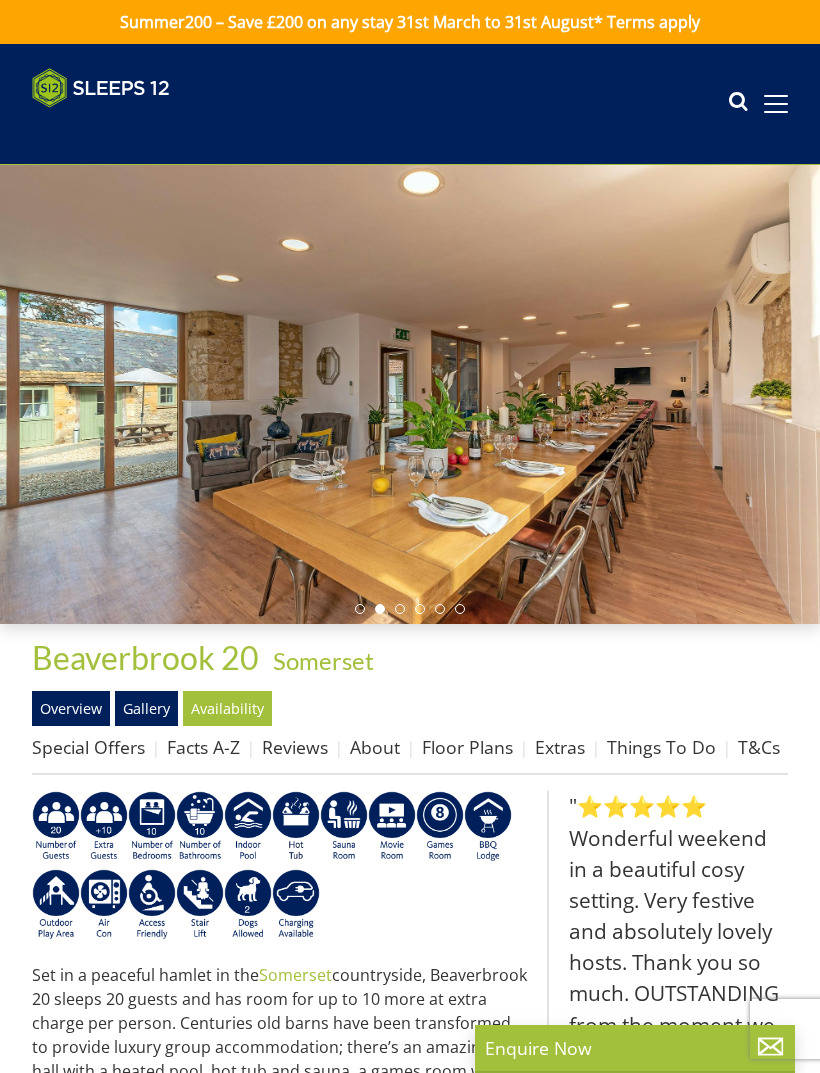 click on "Gallery" at bounding box center (146, 708) 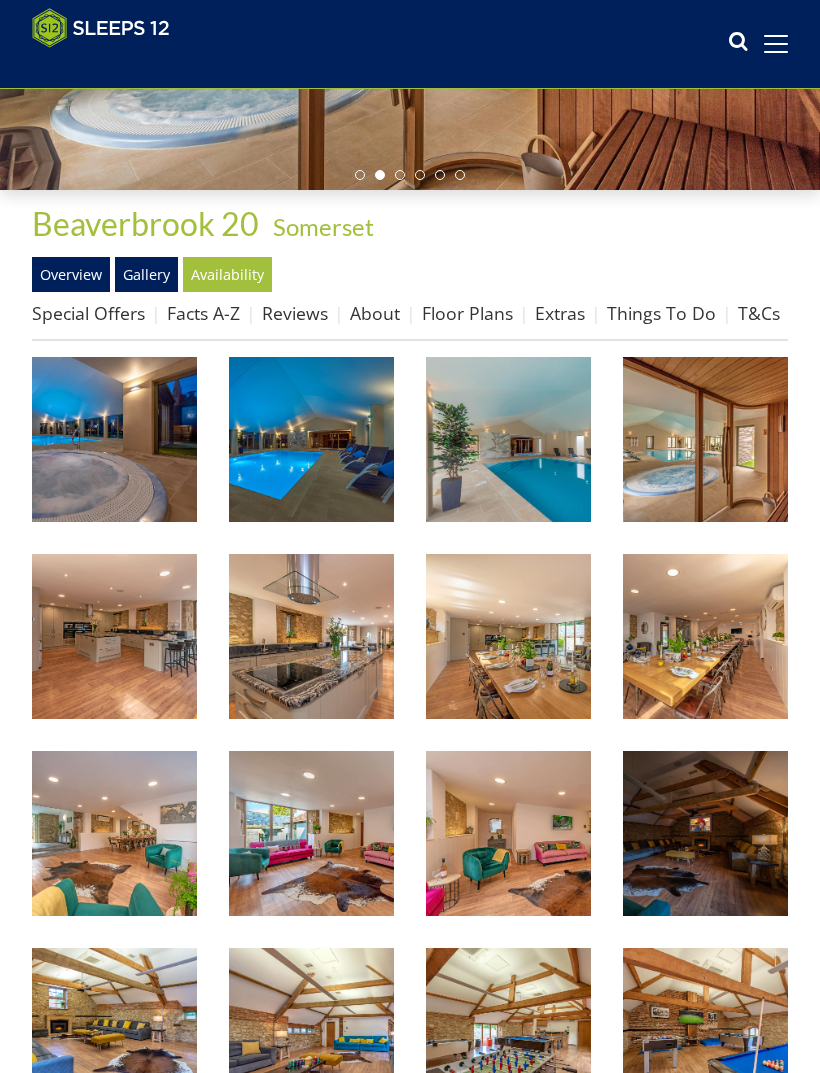 scroll, scrollTop: 402, scrollLeft: 0, axis: vertical 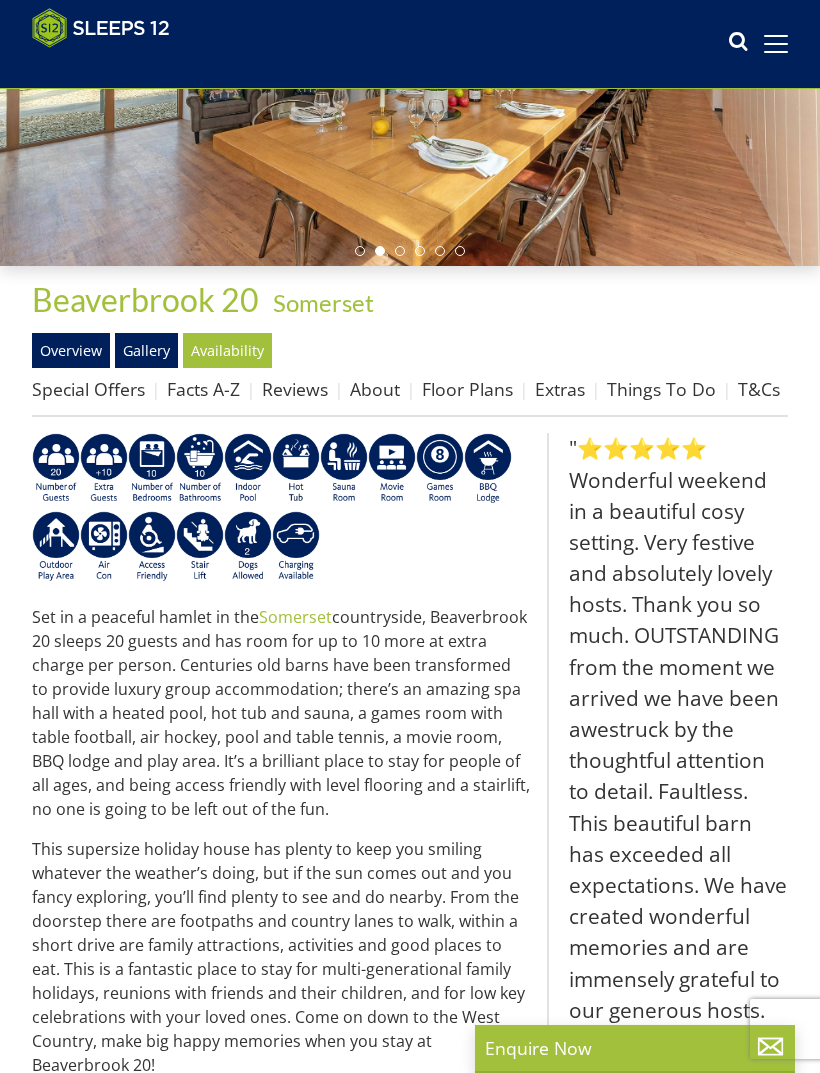 click on "Reviews" at bounding box center [295, 389] 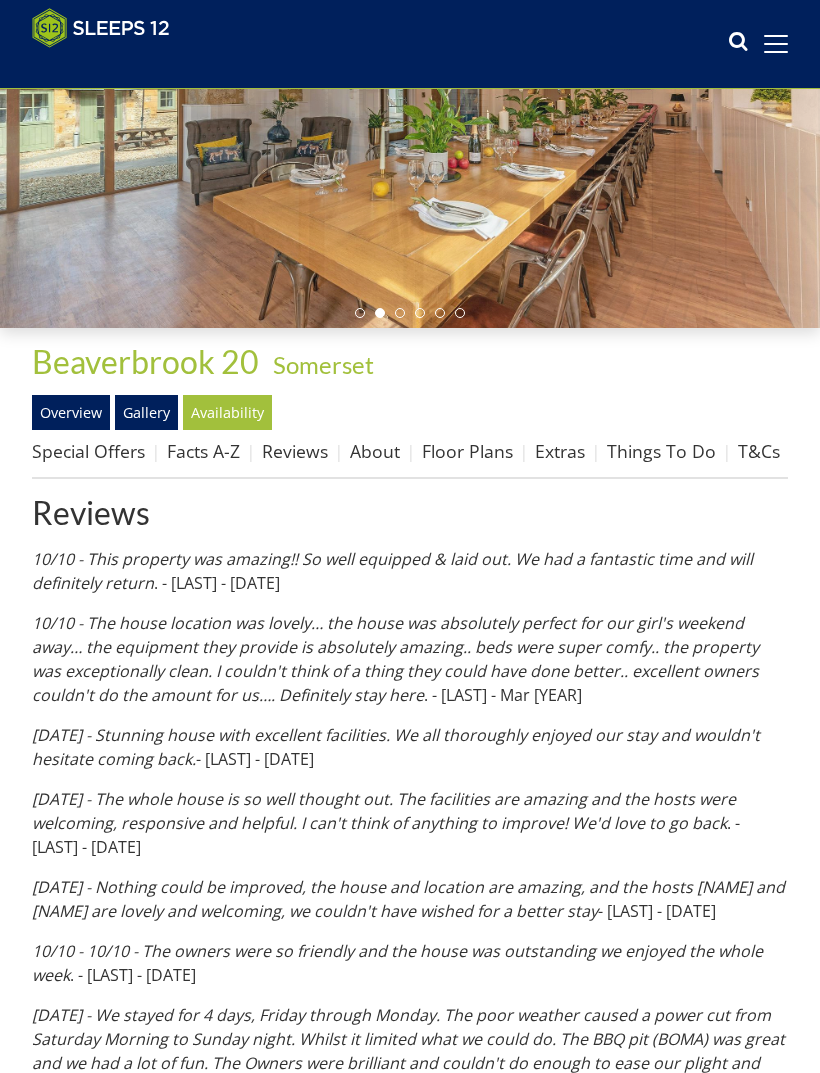scroll, scrollTop: 264, scrollLeft: 0, axis: vertical 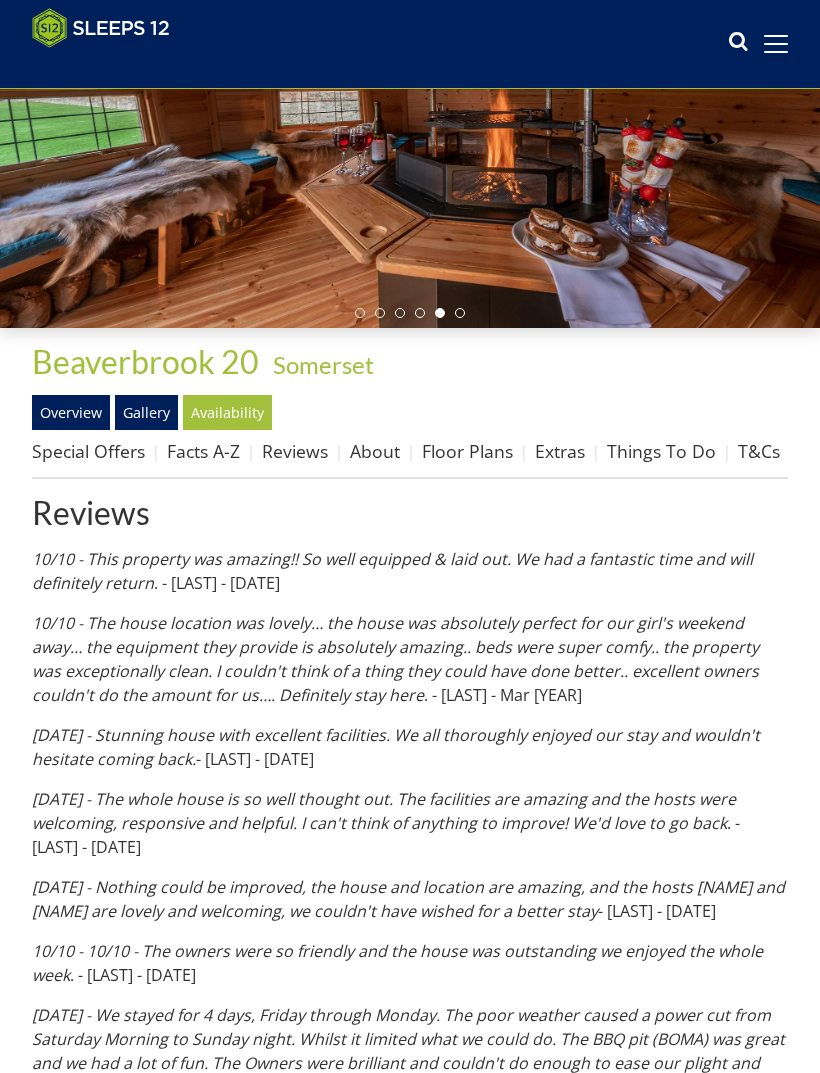 click on "Availability" at bounding box center [227, 412] 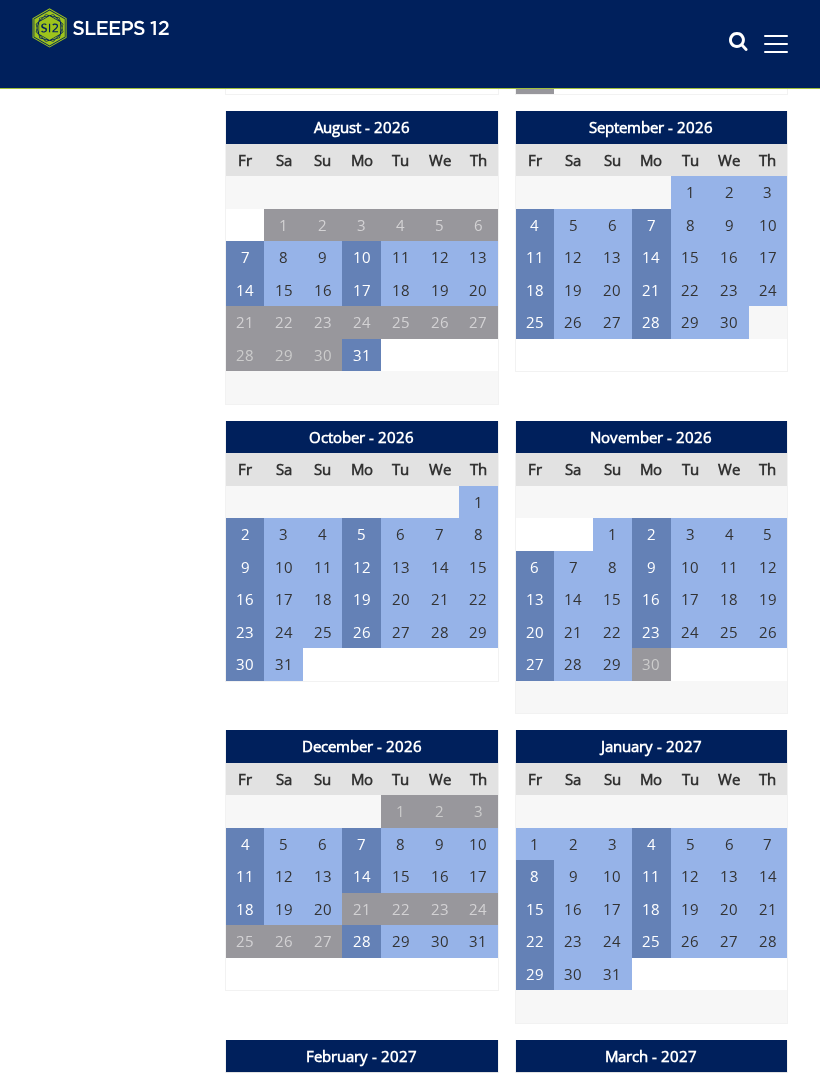 scroll, scrollTop: 2458, scrollLeft: 0, axis: vertical 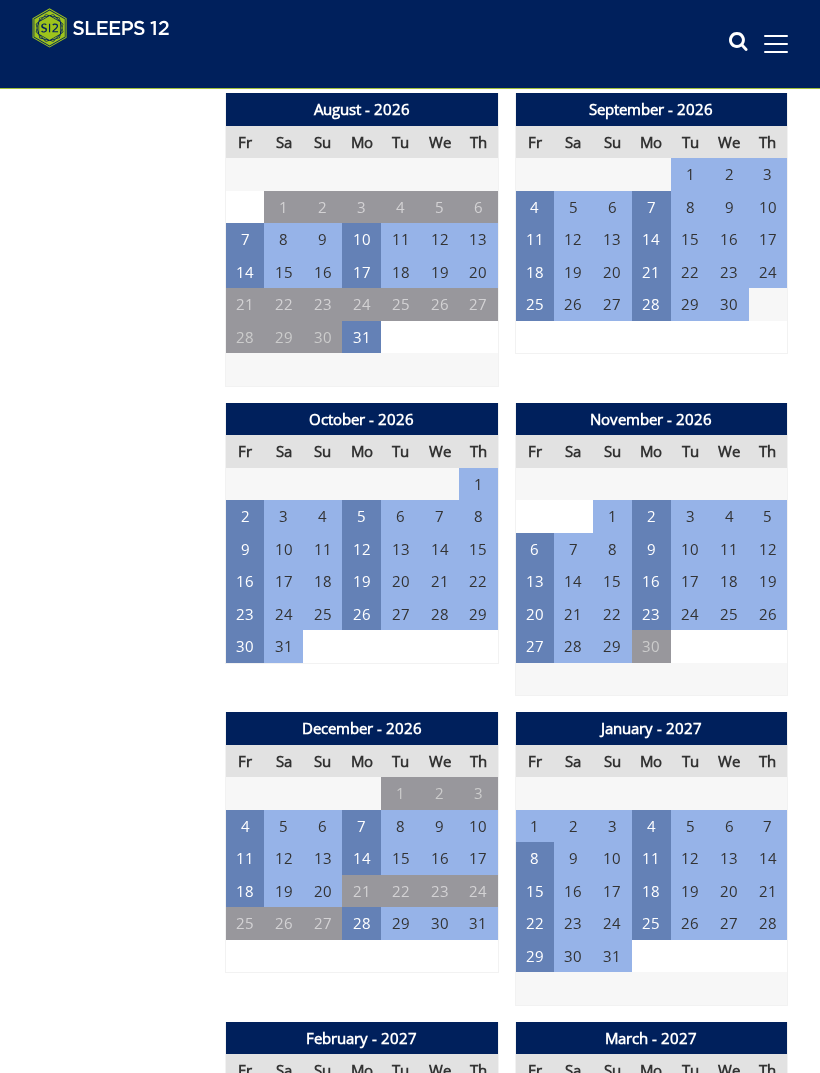 click on "28" at bounding box center [361, 923] 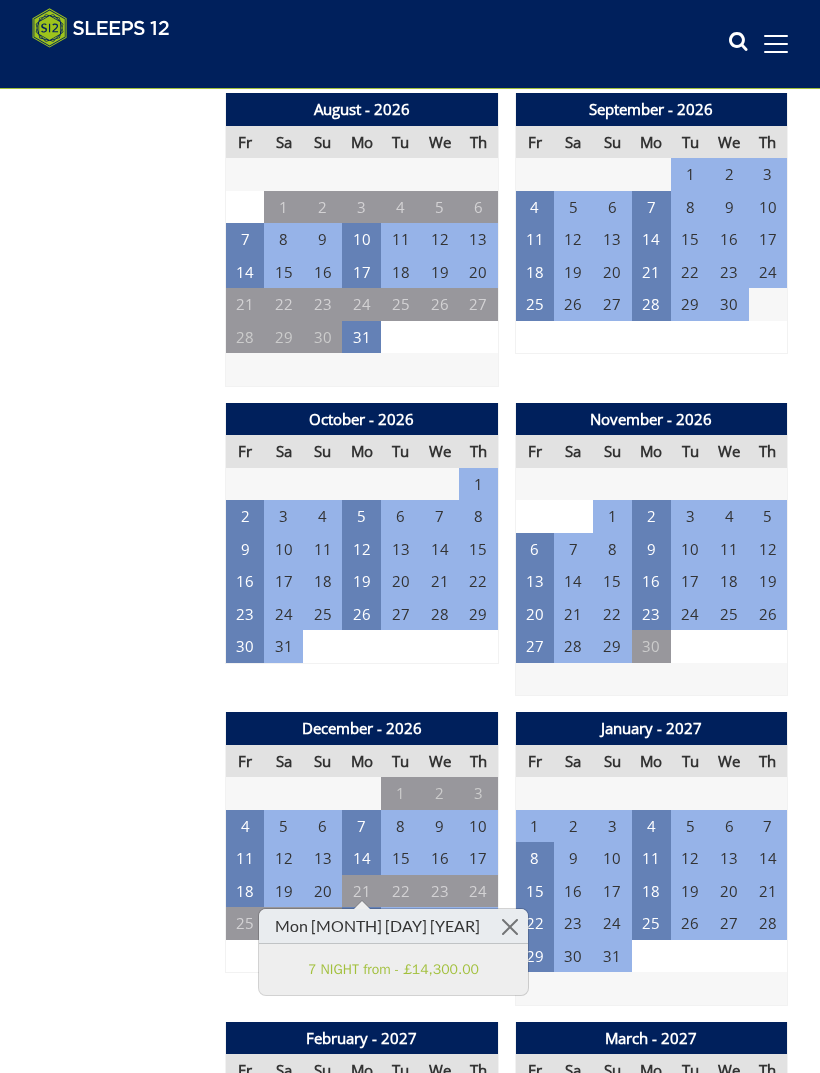 click on "Prices and Availability
You can browse the calendar to find an available start date for your stay by clicking on a start date or by entering your Arrival & Departure dates below.
Search for a Stay
Search
Check-In / Check-Out
16:00 / 10:00
Key
Available Start Date
Special Offer
Available
Booked" at bounding box center (120, 1136) 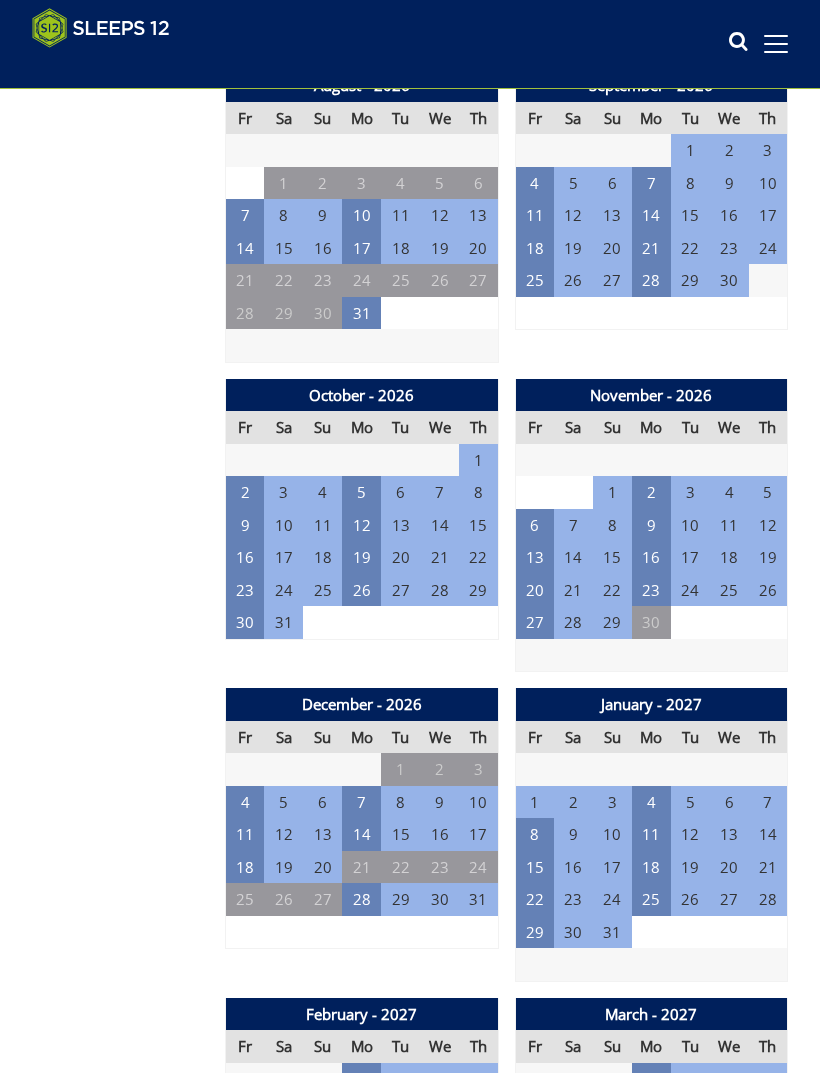 scroll, scrollTop: 2506, scrollLeft: 0, axis: vertical 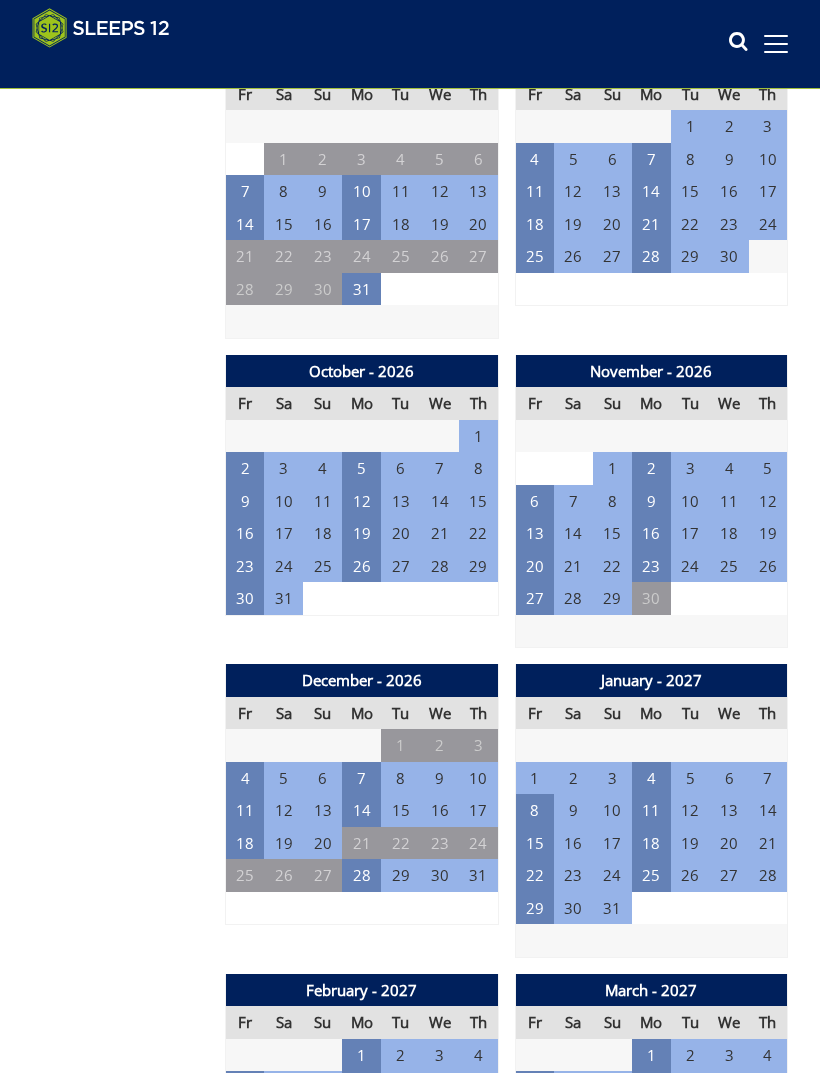 click on "28" at bounding box center [361, 875] 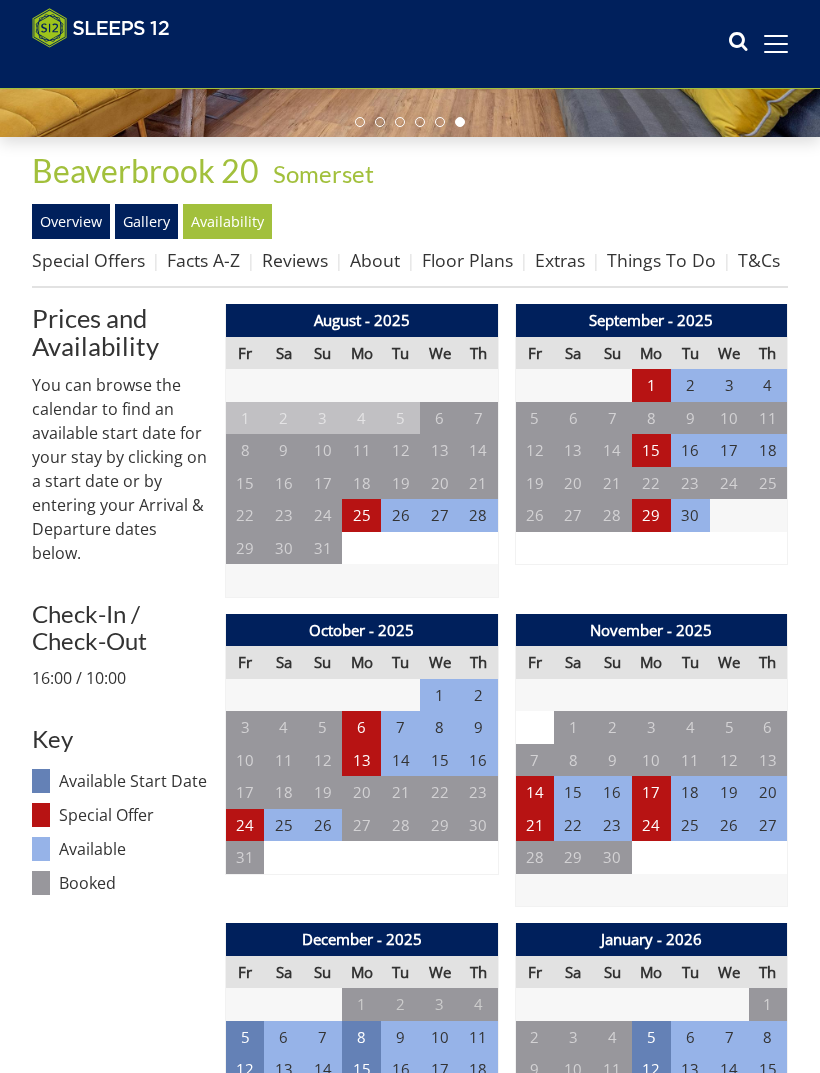 scroll, scrollTop: 0, scrollLeft: 0, axis: both 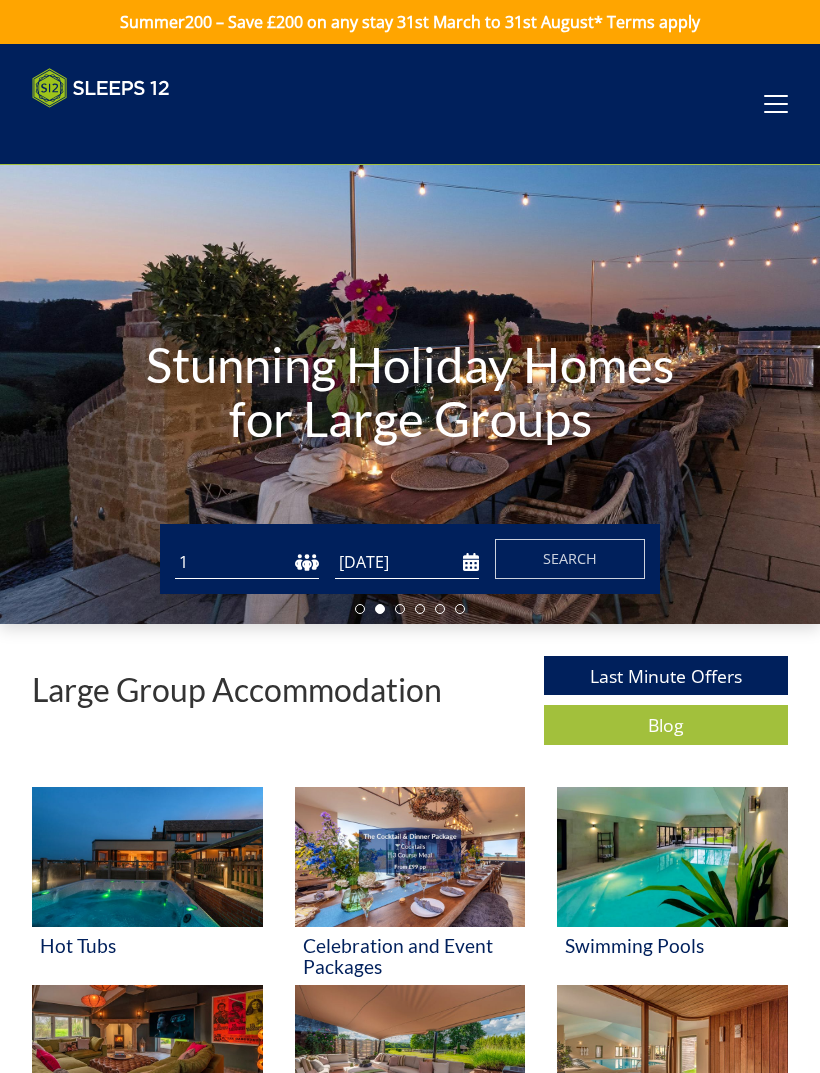click on "1
2
3
4
5
6
7
8
9
10
11
12
13
14
15
16
17
18
19
20
21
22
23
24
25
26
27
28
29
30
31
32" at bounding box center [247, 562] 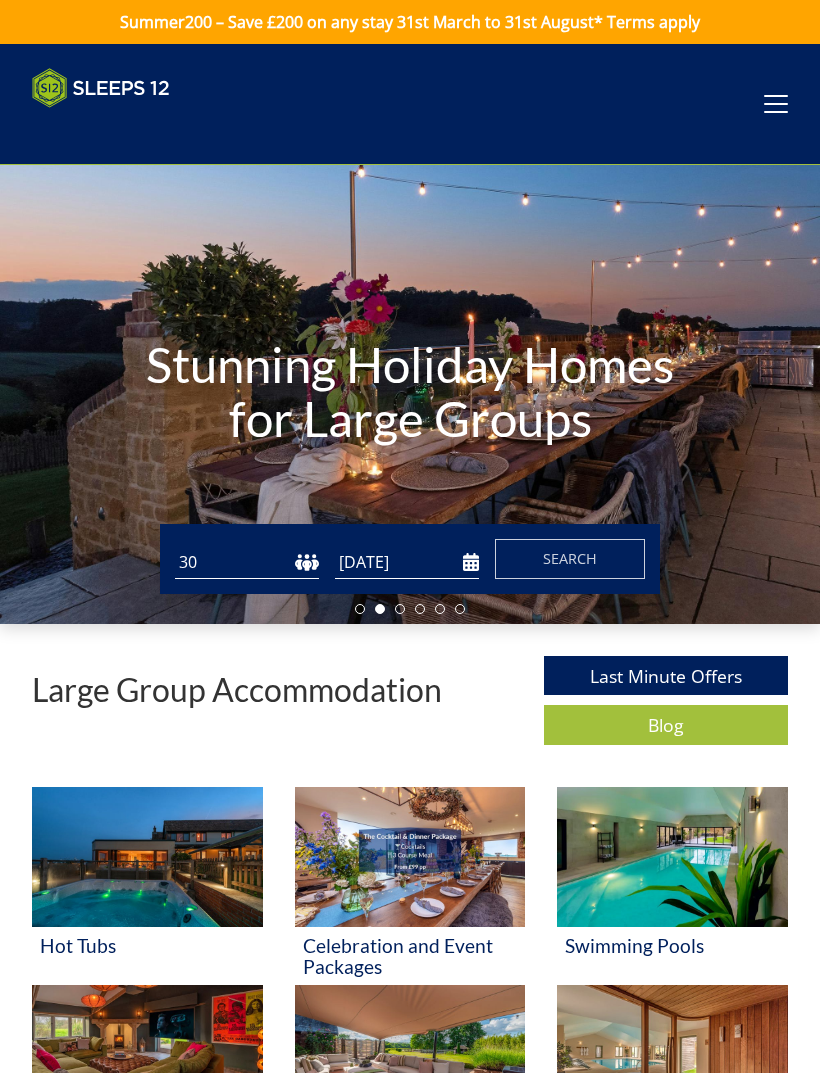 click on "[DATE]" at bounding box center (407, 562) 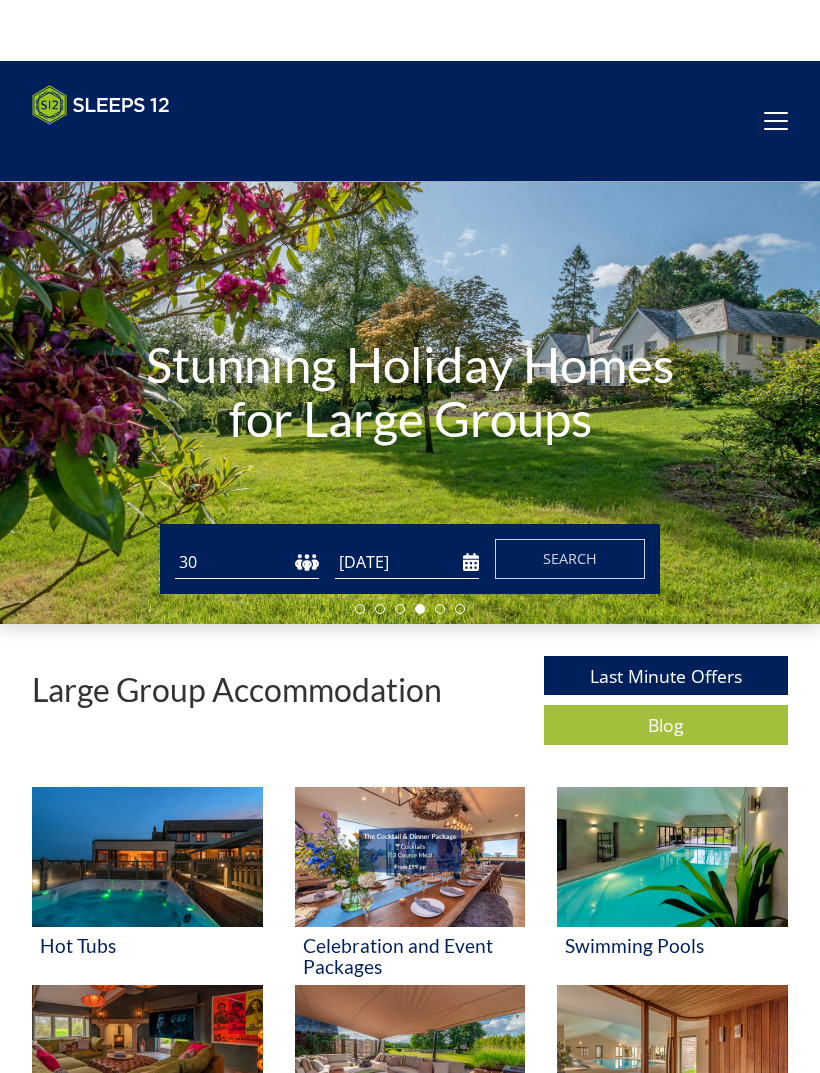 scroll, scrollTop: 64, scrollLeft: 0, axis: vertical 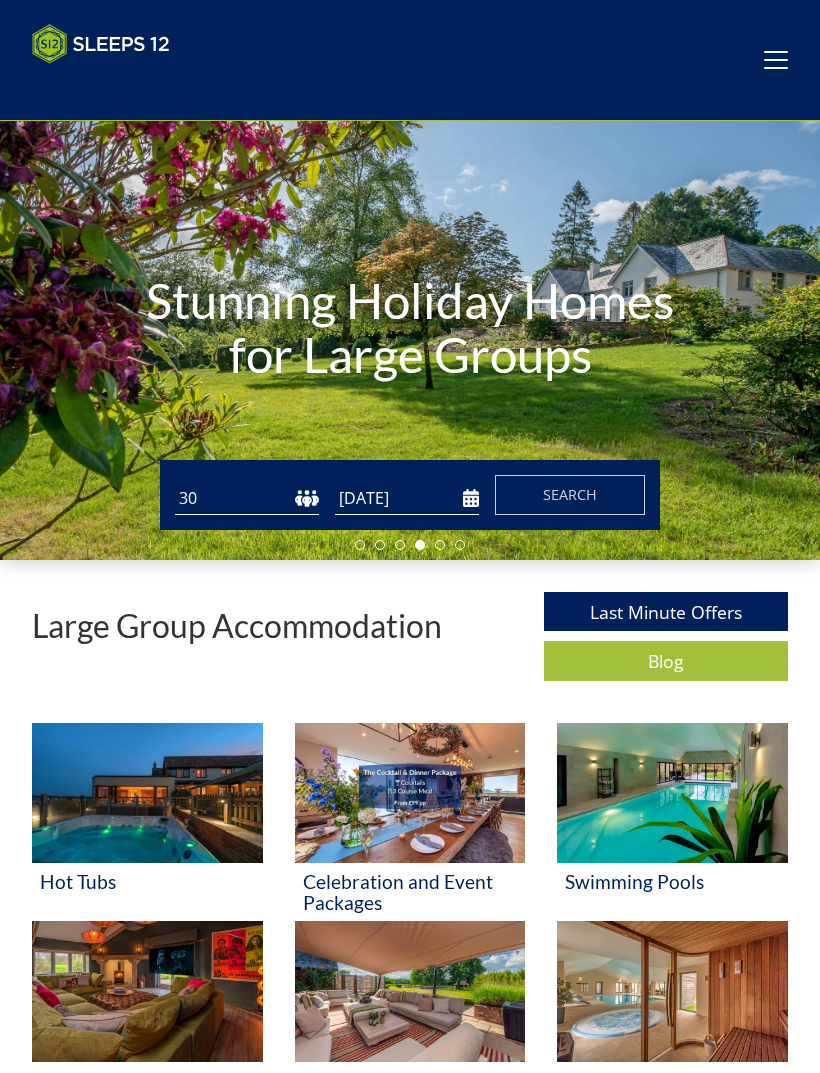 click on "11/12/2026" at bounding box center (407, 498) 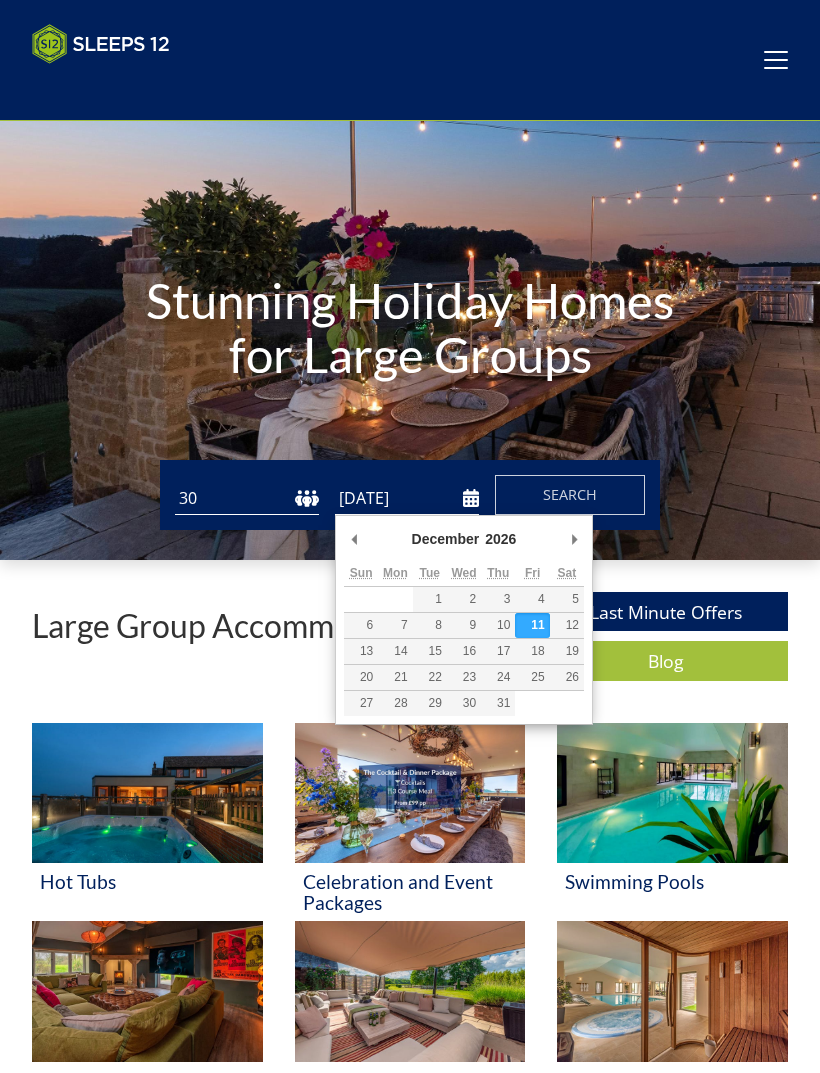 type on "28/12/2026" 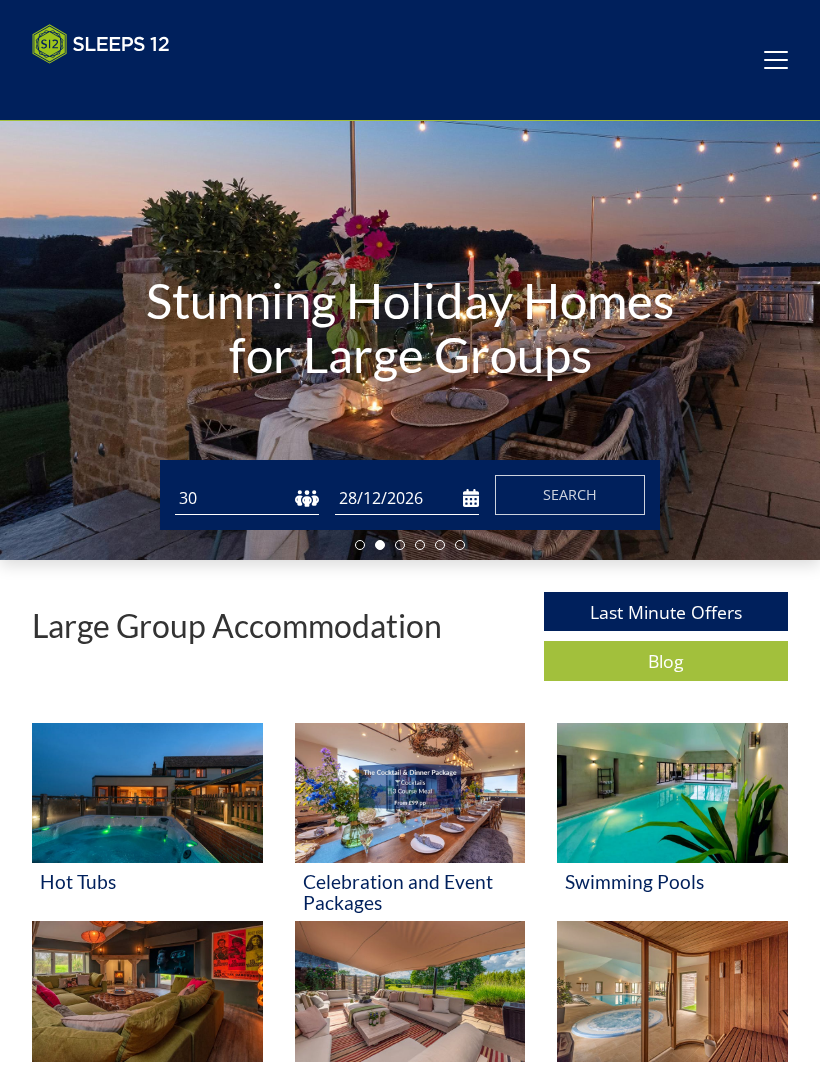 click on "Search" at bounding box center (570, 494) 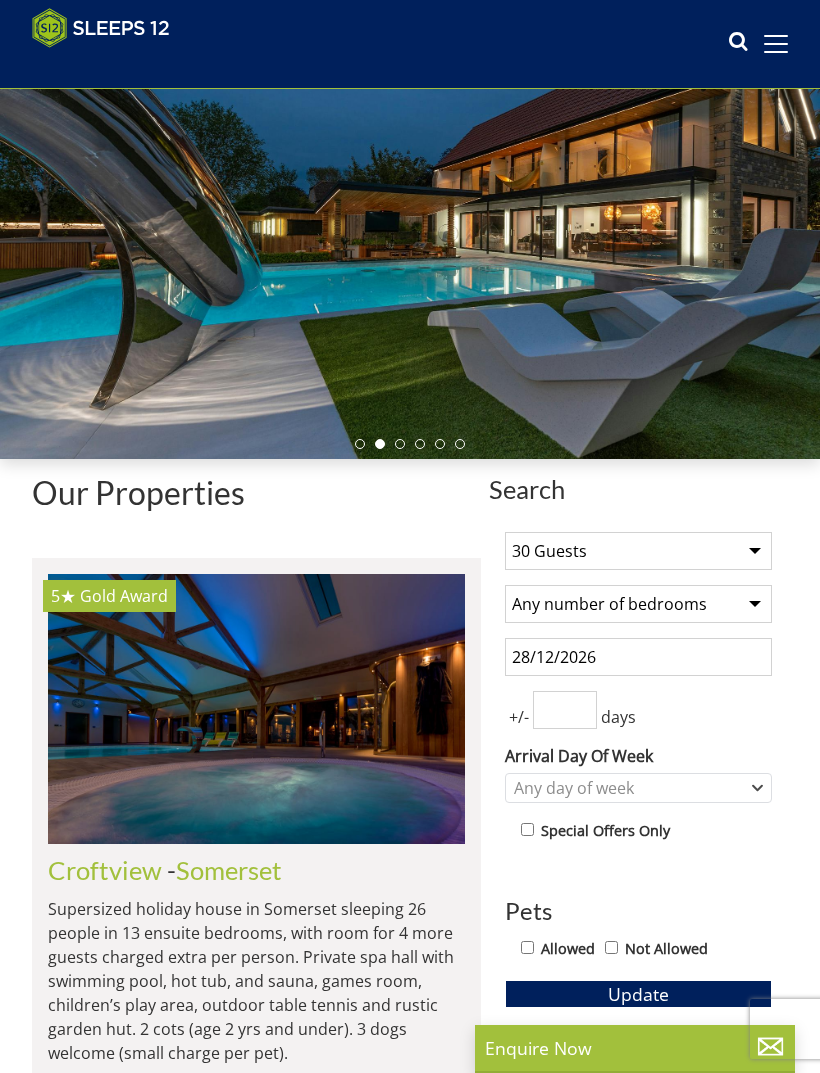 scroll, scrollTop: 0, scrollLeft: 0, axis: both 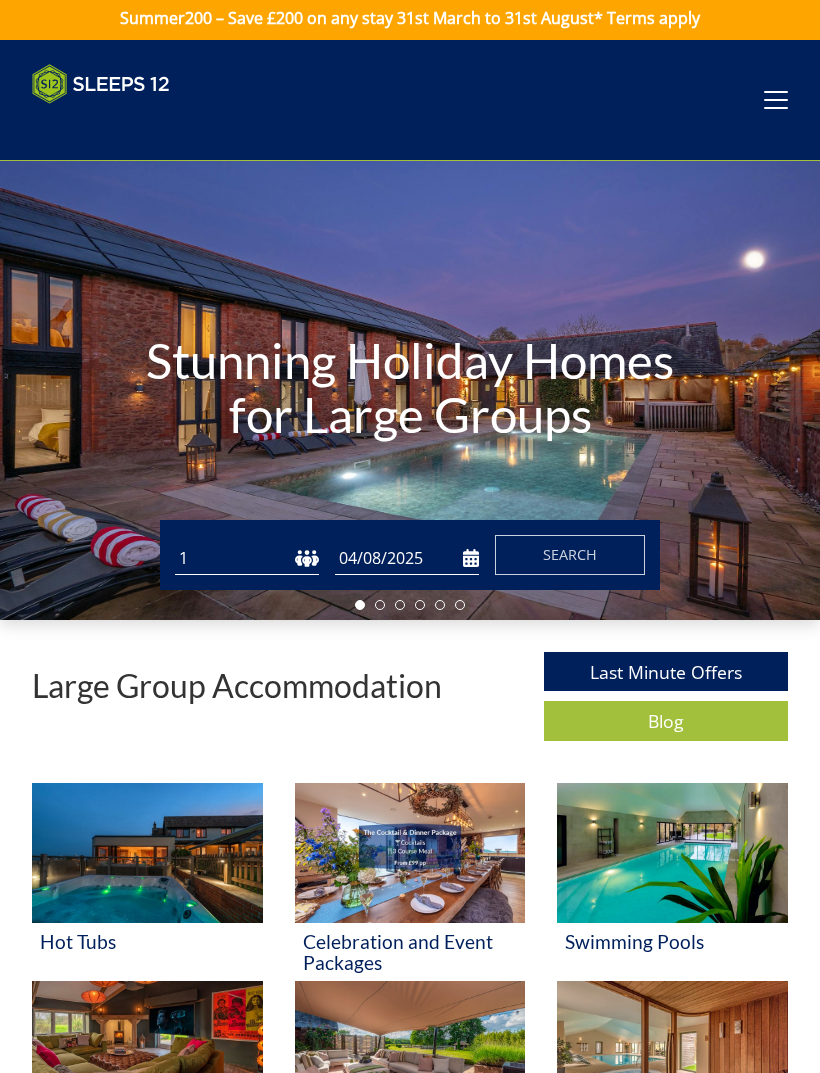 click on "04/08/2025" at bounding box center [407, 558] 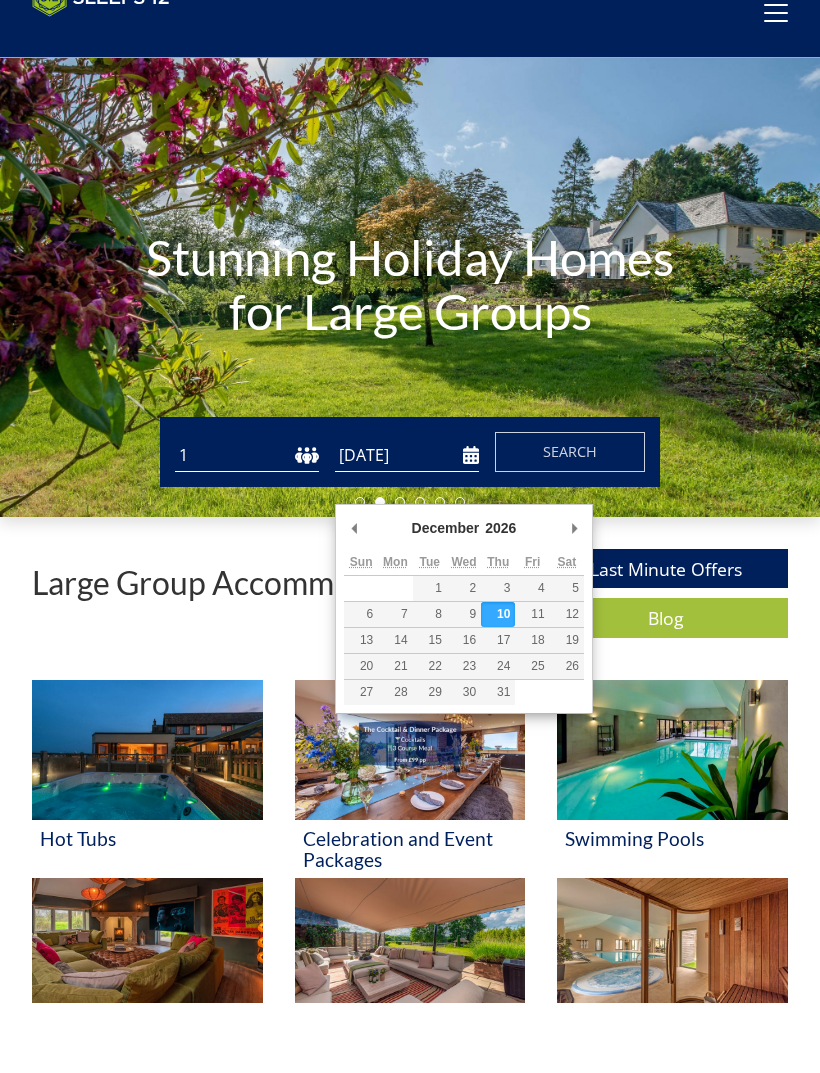 scroll, scrollTop: 75, scrollLeft: 0, axis: vertical 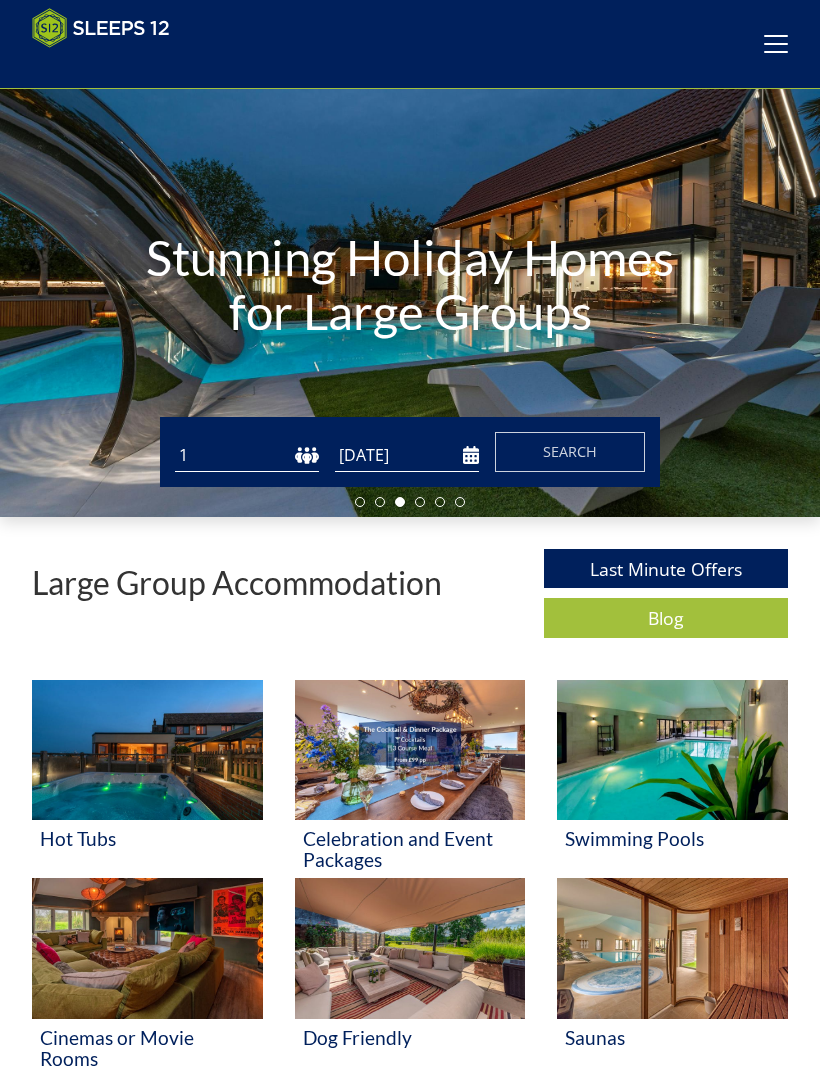 click on "[DATE]" at bounding box center [407, 455] 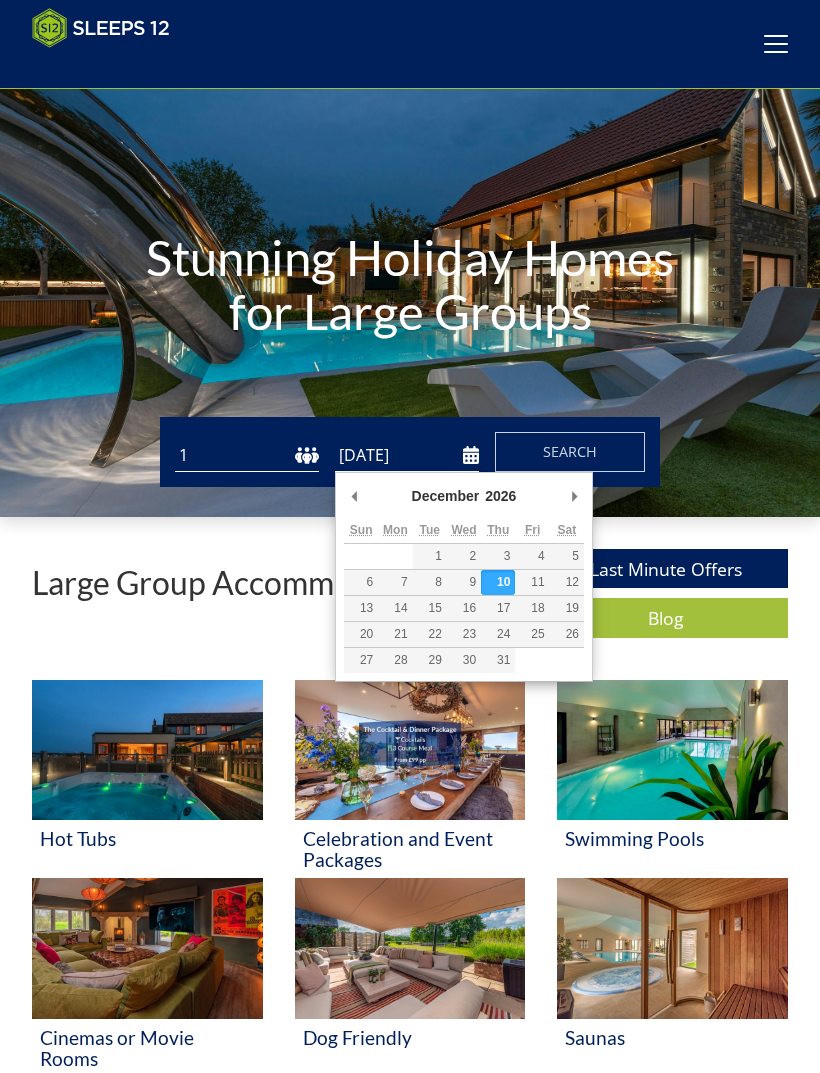scroll, scrollTop: 74, scrollLeft: 0, axis: vertical 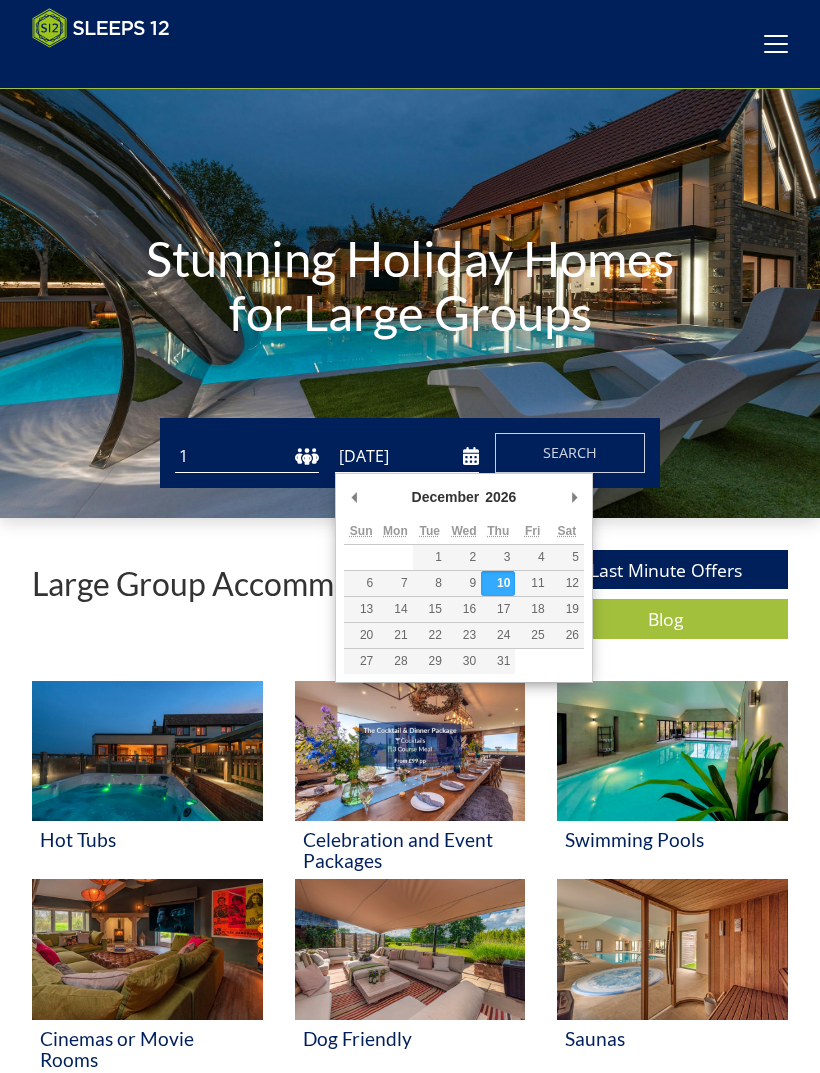 type on "[DATE]" 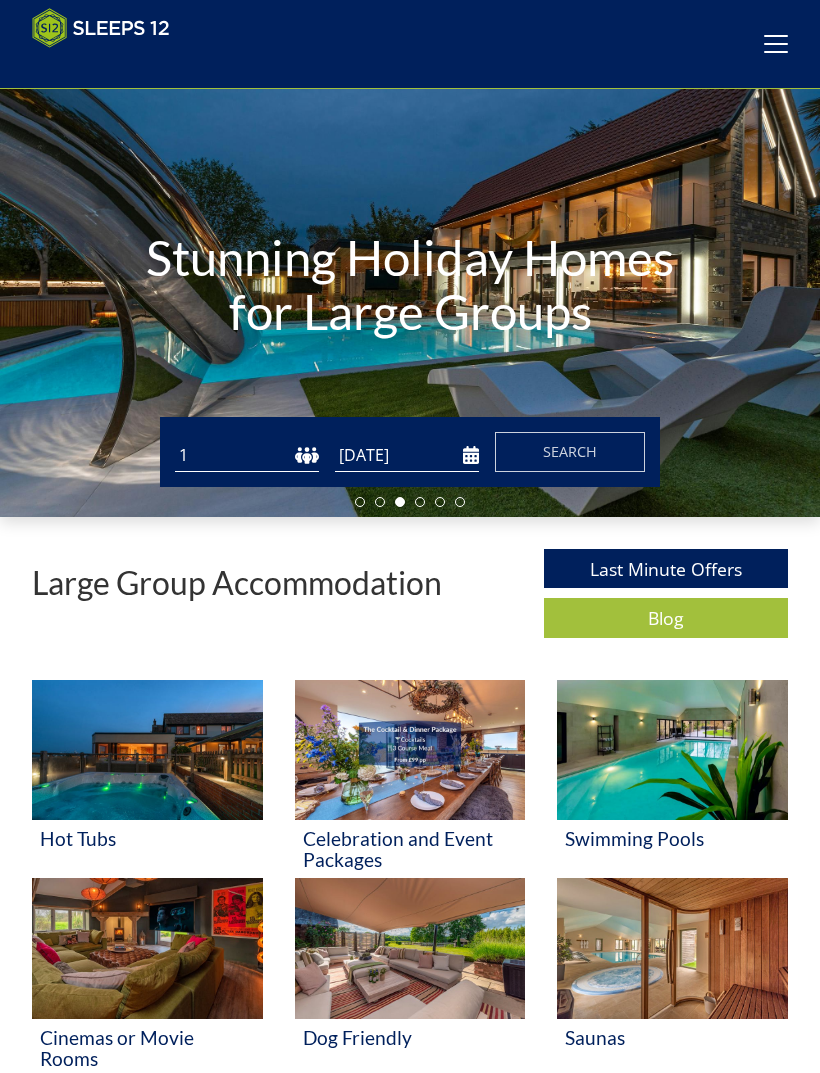 click on "Search" at bounding box center [570, 452] 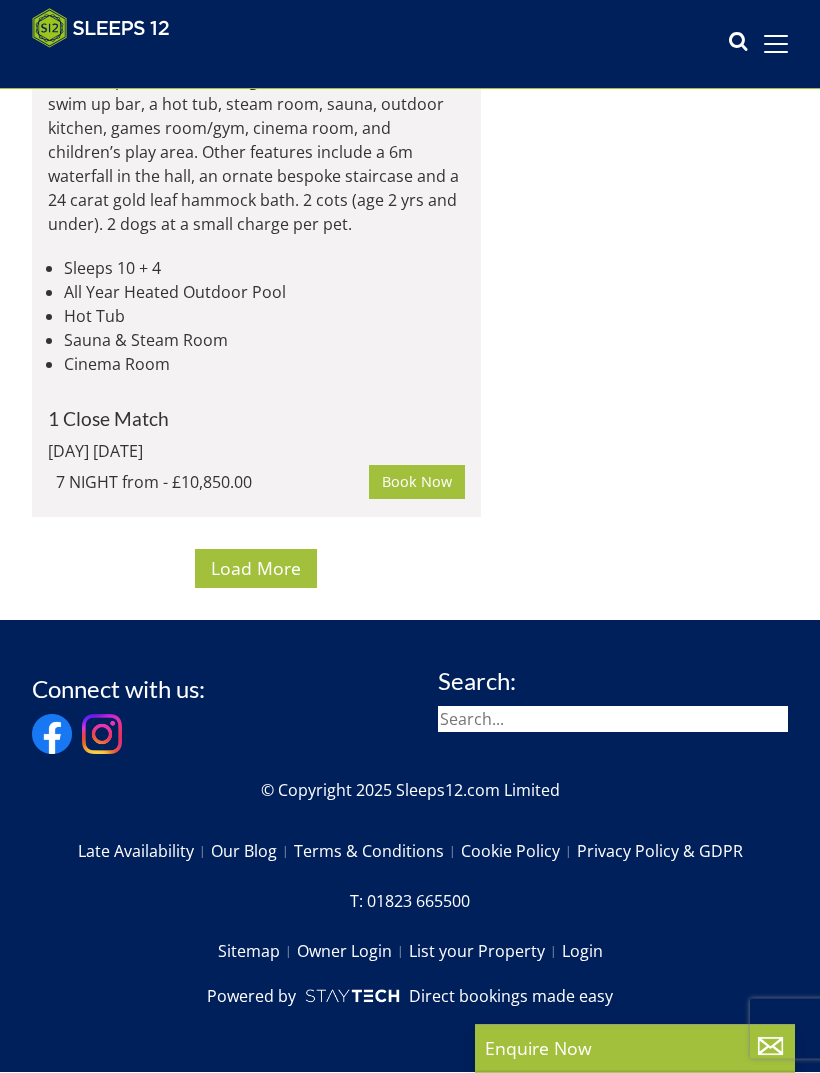scroll, scrollTop: 16298, scrollLeft: 0, axis: vertical 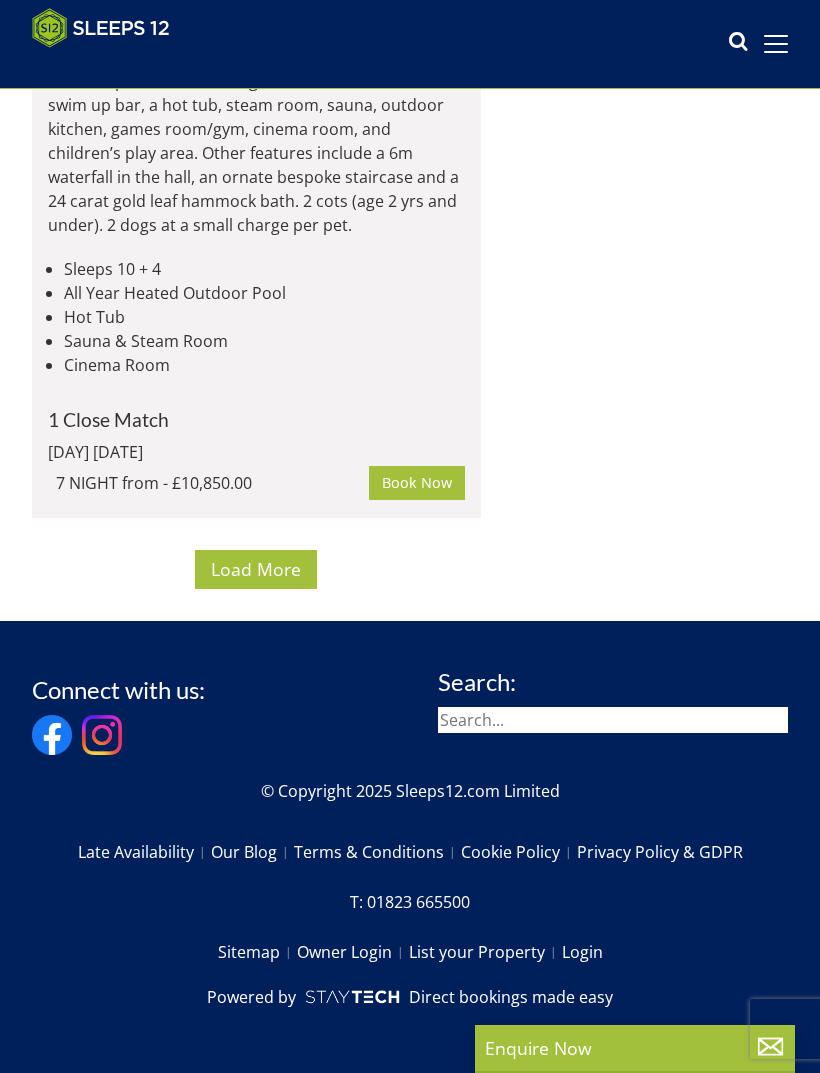 click on "Load More" at bounding box center (256, 569) 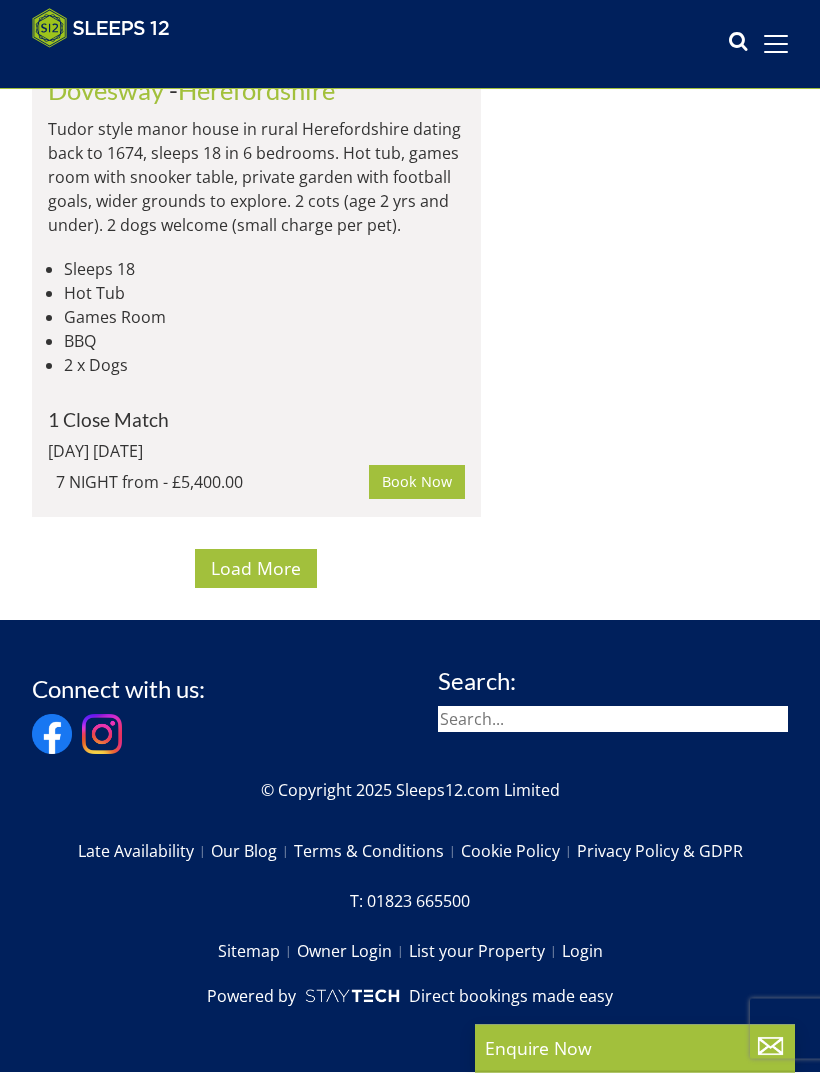 scroll, scrollTop: 31867, scrollLeft: 0, axis: vertical 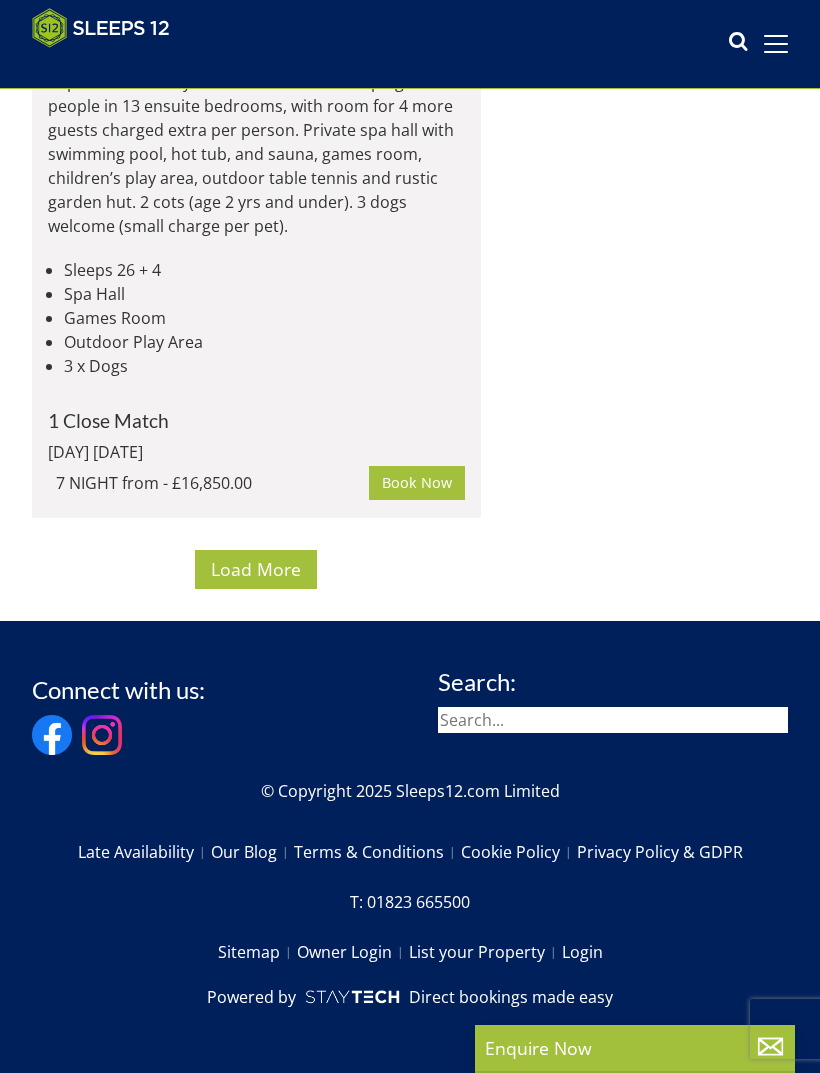 click on "Load More" at bounding box center [256, 569] 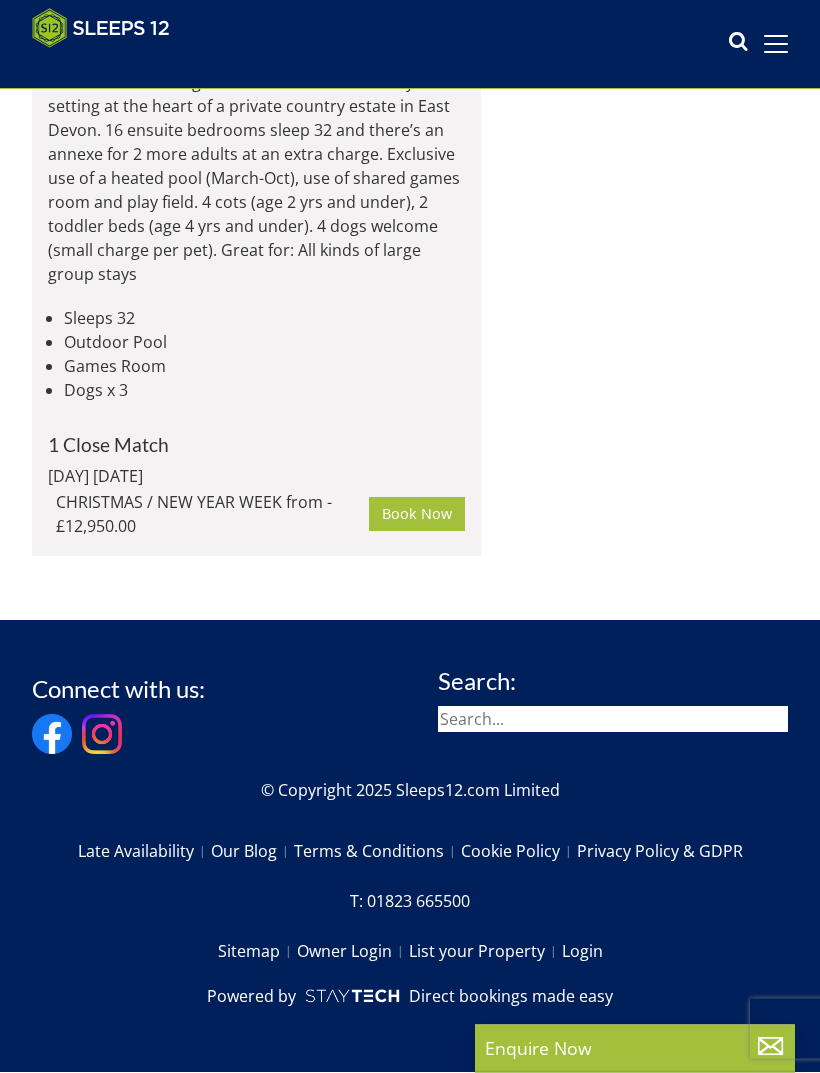 scroll, scrollTop: 50695, scrollLeft: 0, axis: vertical 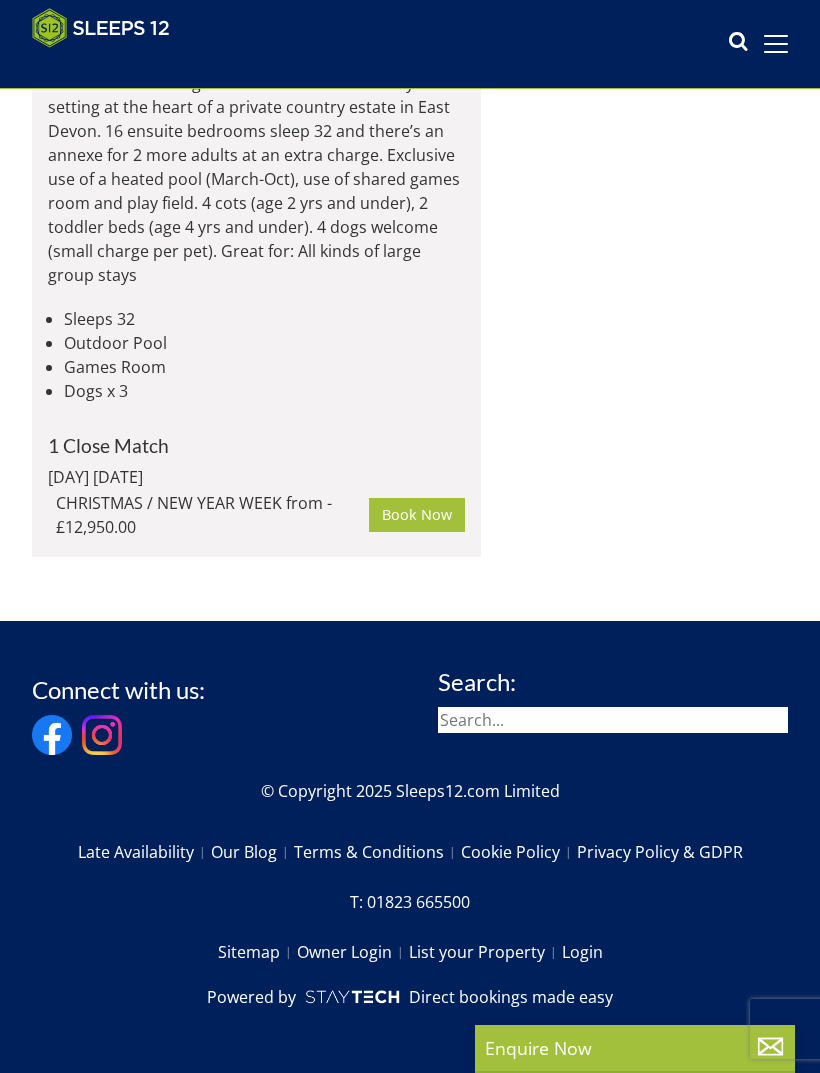 click on "Search
Search
1 Guest
2 Guests
3 Guests
4 Guests
5 Guests
6 Guests
7 Guests
8 Guests
9 Guests
10 Guests
11 Guests
12 Guests
13 Guests
14 Guests
15 Guests
16 Guests
17 Guests
18 Guests
19 Guests
20 Guests
21 Guests
22 Guests
23 Guests
24 Guests
25 Guests
26 Guests
27 Guests
28 Guests
29 Guests
30 Guests
31 Guests
32 Guests
Any number of bedrooms
4 Bedrooms
5 Bedrooms
6 Bedrooms
7 Bedrooms
8 Bedrooms
9 Bedrooms
10 Bedrooms
11 Bedrooms
12 Bedrooms
13 Bedrooms
14 Bedrooms
15 Bedrooms
16 Bedrooms
27/12/2026
+/-
days" at bounding box center (638, -17122) 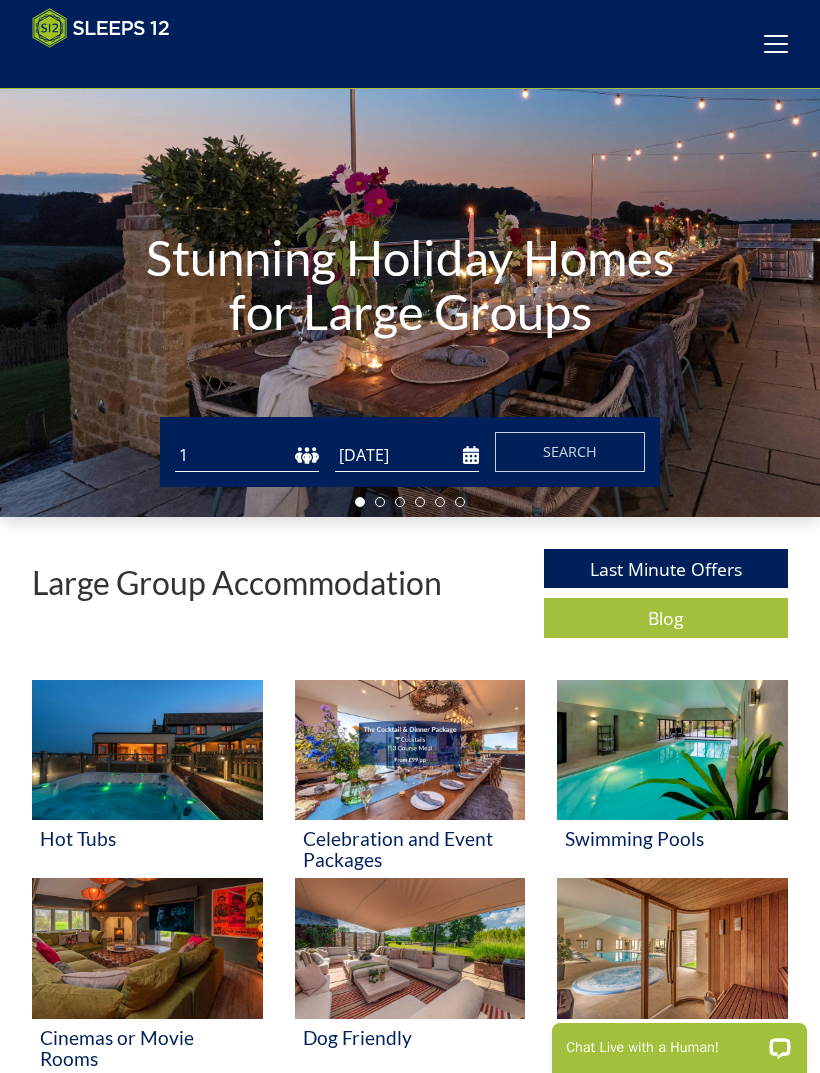 scroll, scrollTop: 0, scrollLeft: 0, axis: both 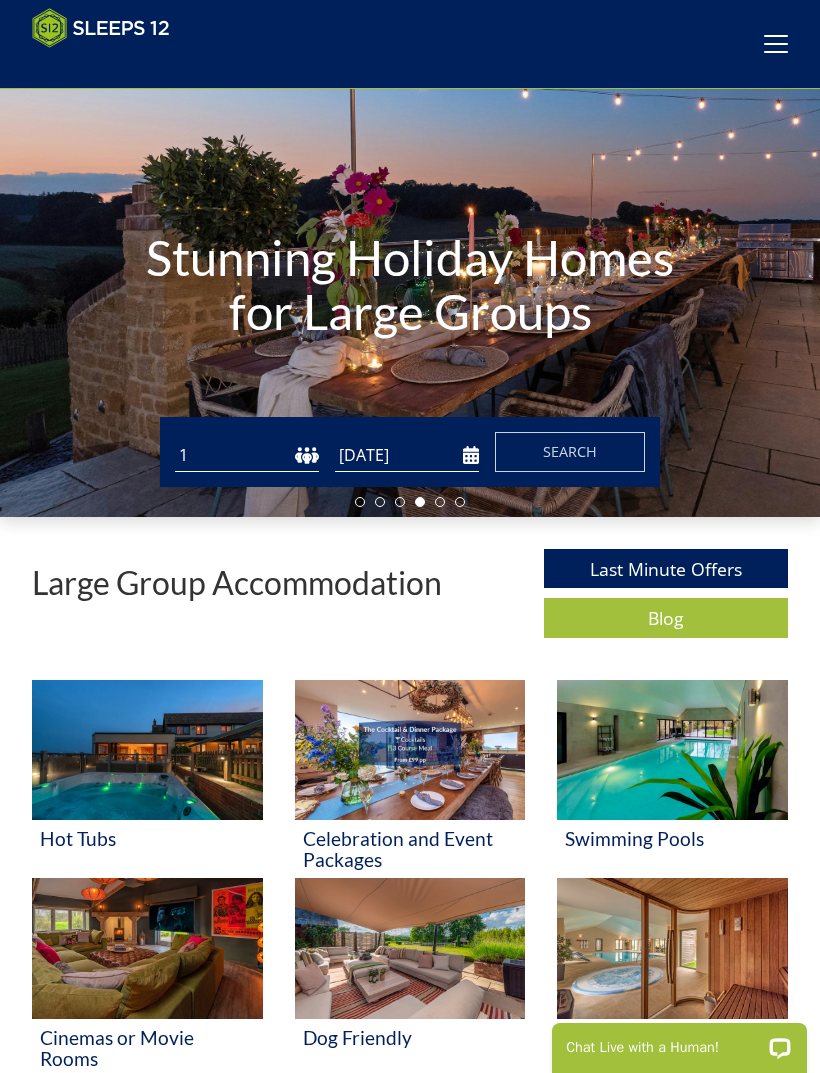 click at bounding box center [410, 750] 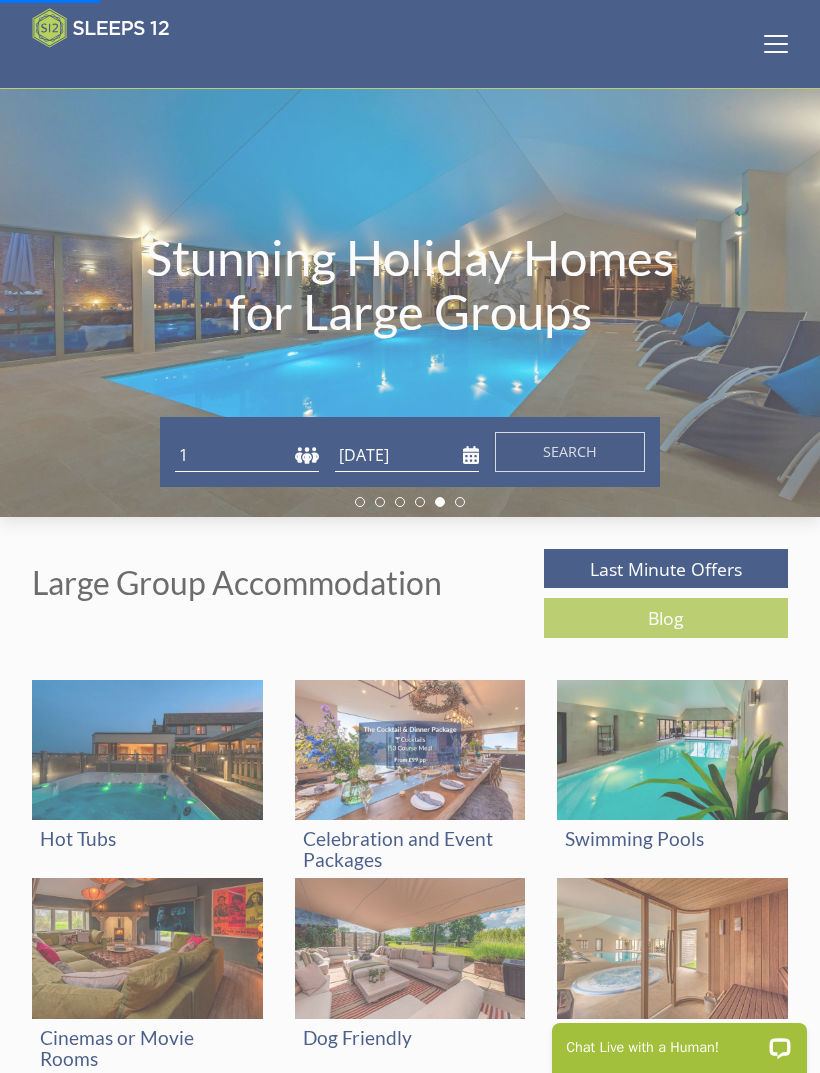 scroll, scrollTop: 0, scrollLeft: 0, axis: both 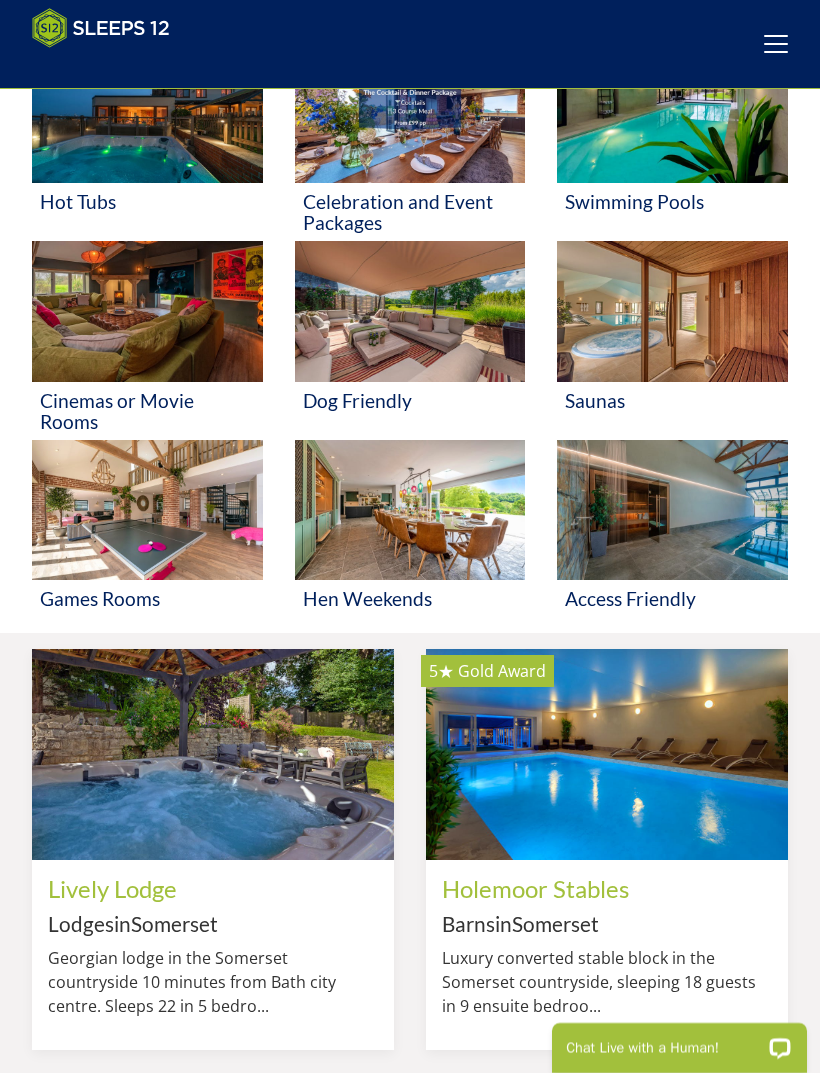 click at bounding box center [147, 510] 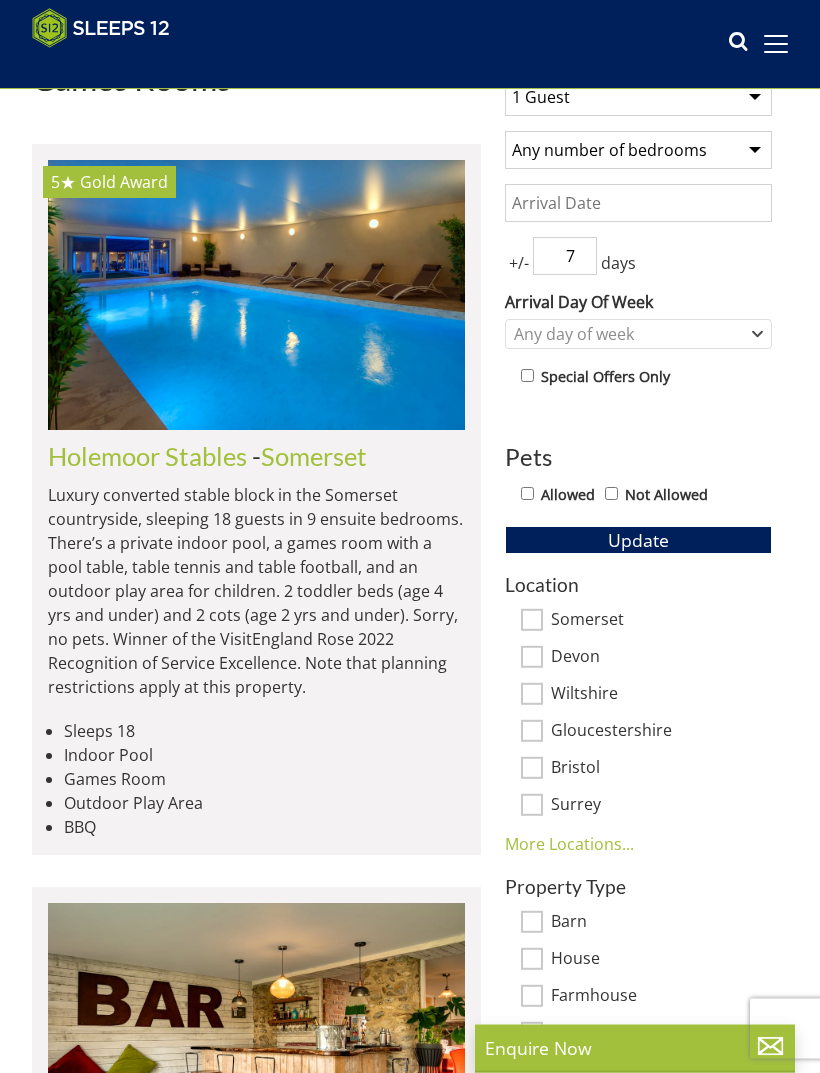 scroll, scrollTop: 586, scrollLeft: 0, axis: vertical 